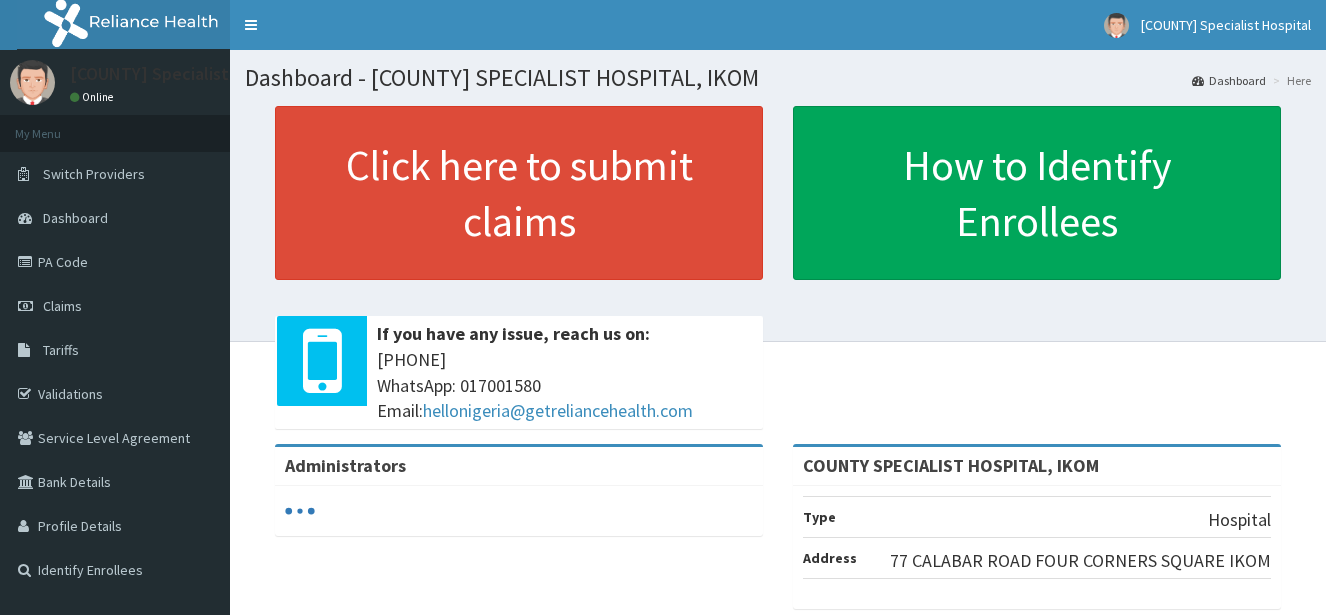 scroll, scrollTop: 0, scrollLeft: 0, axis: both 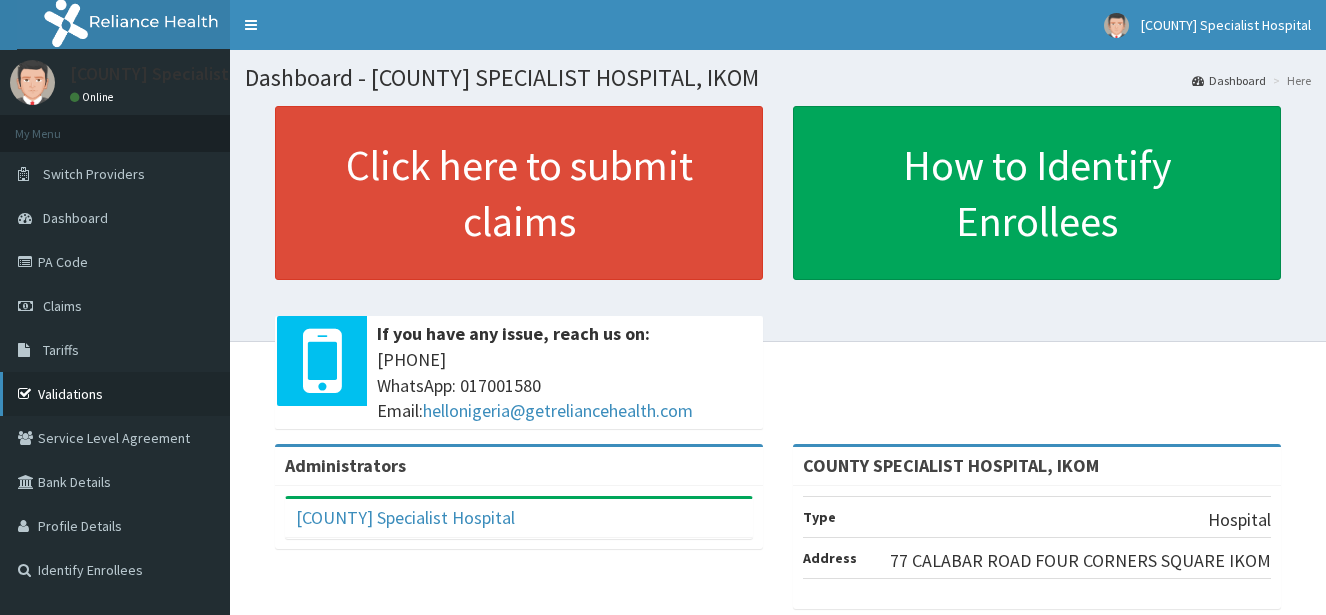 click on "Validations" at bounding box center [115, 394] 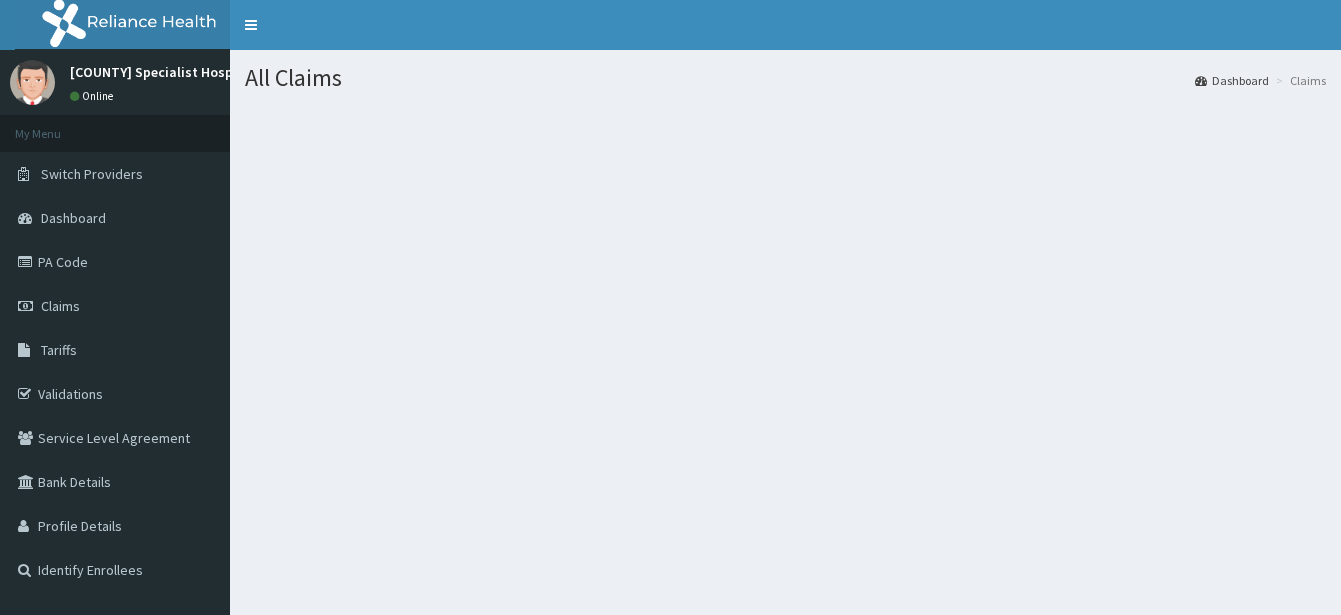 scroll, scrollTop: 0, scrollLeft: 0, axis: both 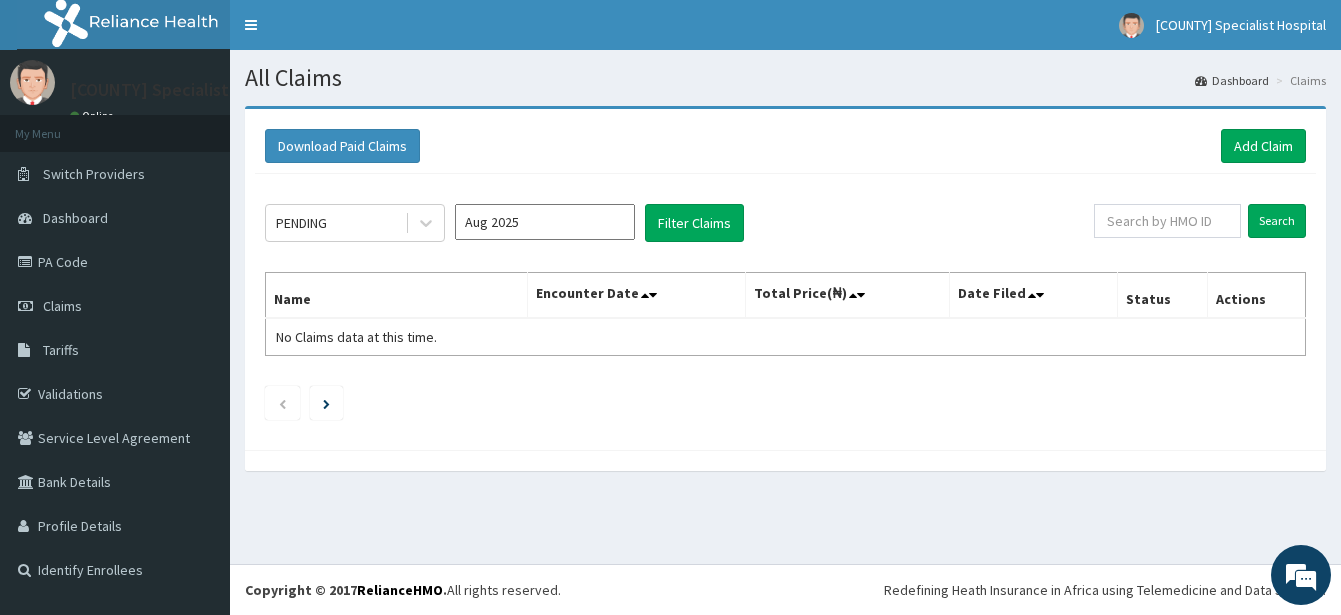 click on "Aug 2025" at bounding box center (545, 222) 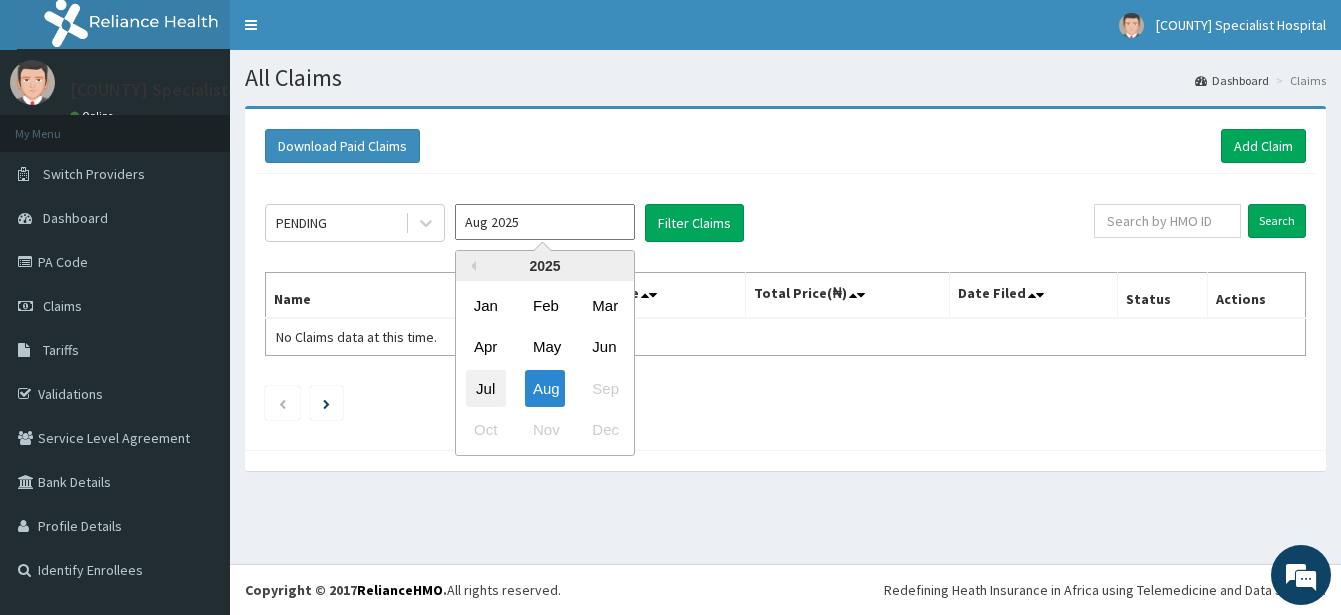 click on "Jul" at bounding box center [486, 388] 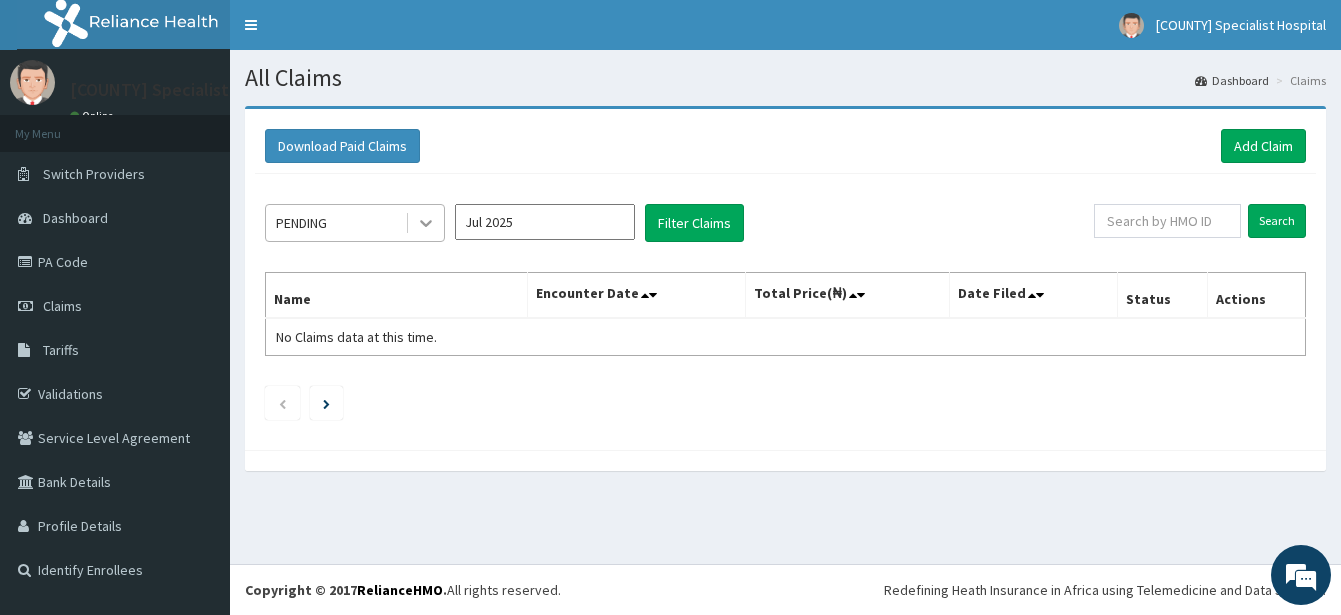 click 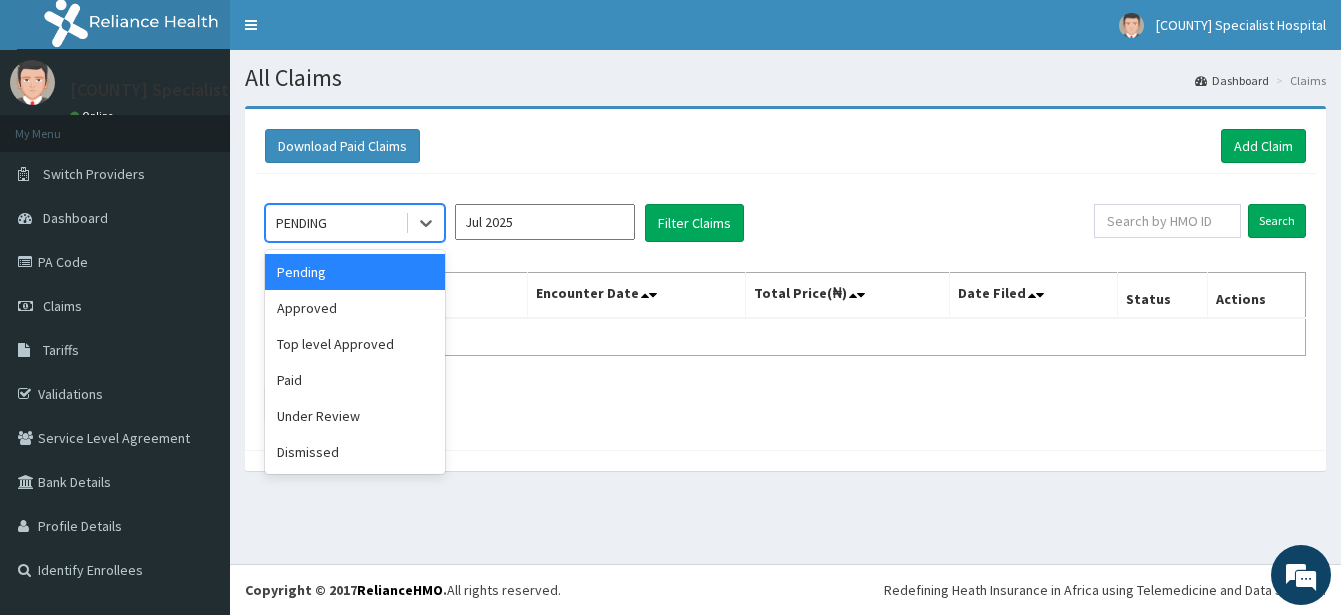 scroll, scrollTop: 0, scrollLeft: 0, axis: both 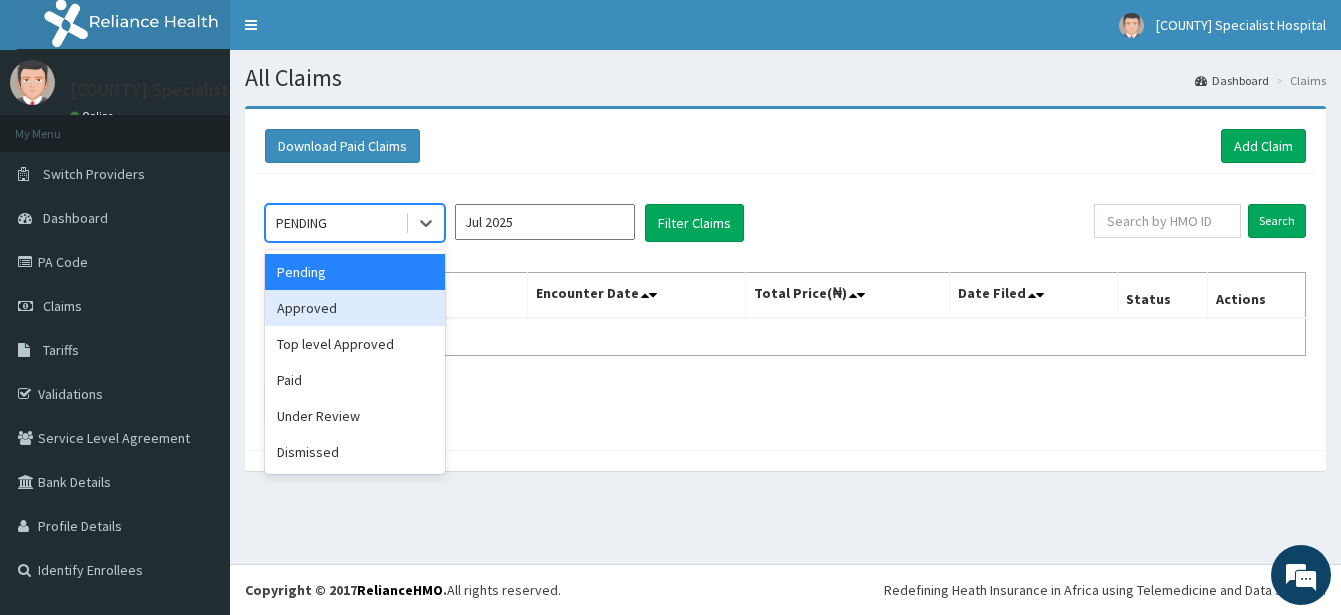 click on "Approved" at bounding box center [355, 308] 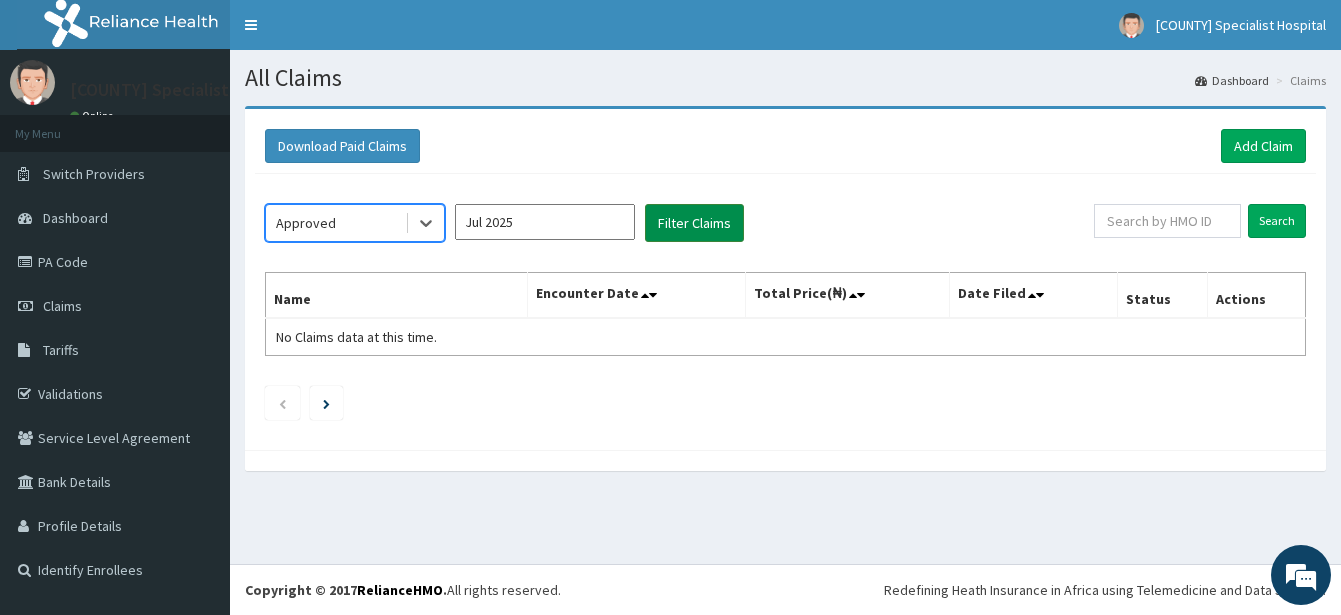 click on "Filter Claims" at bounding box center (694, 223) 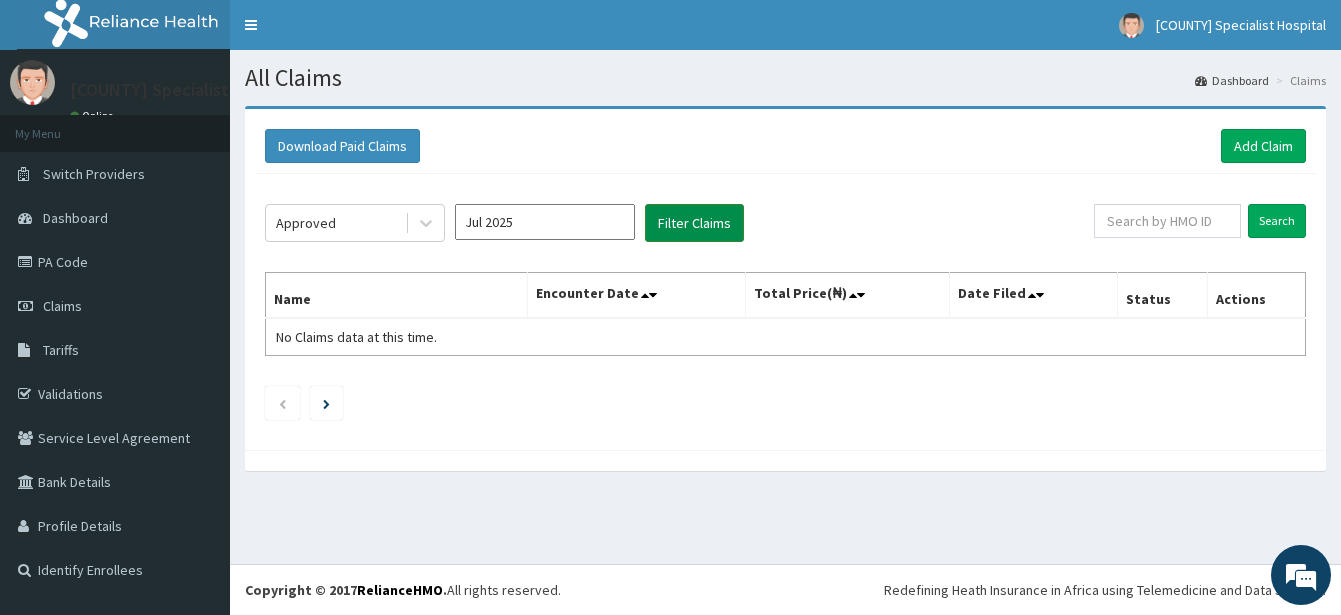 click on "Filter Claims" at bounding box center (694, 223) 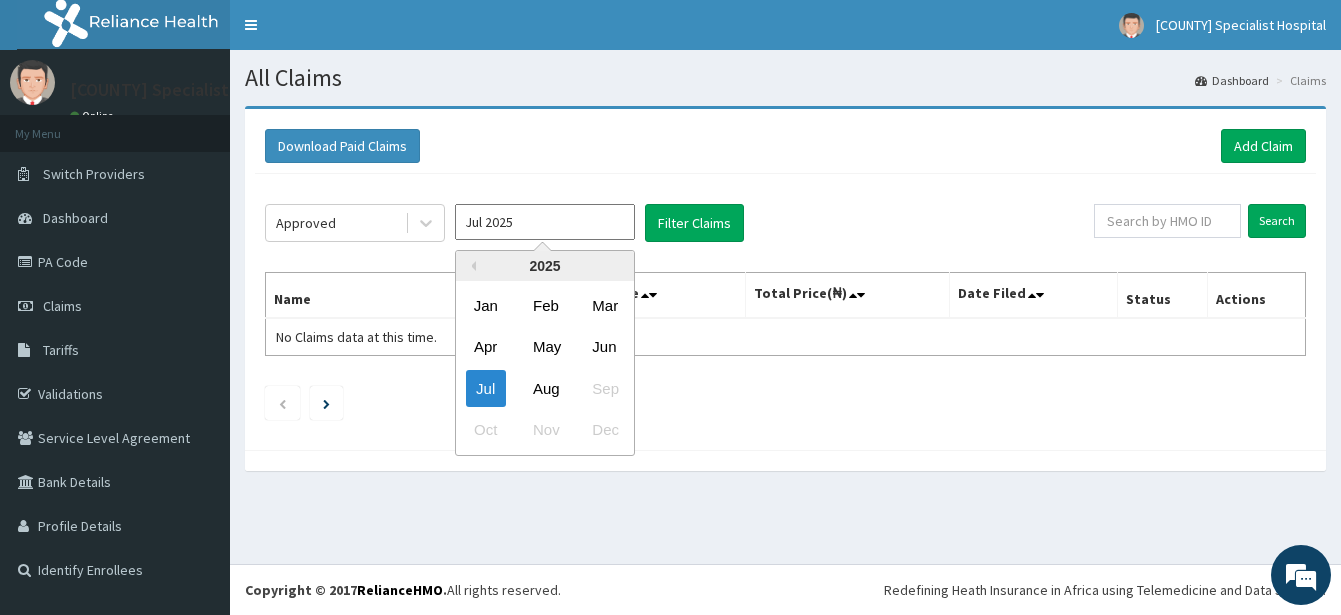 click on "Jul 2025" at bounding box center [545, 222] 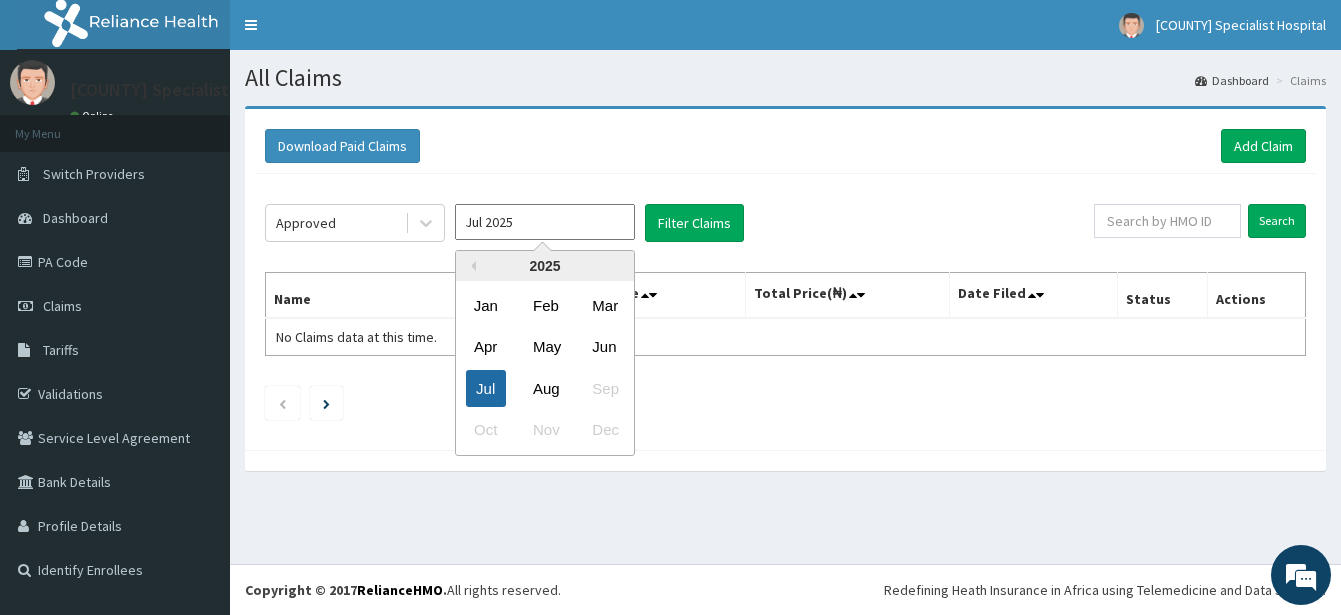 click on "Jul" at bounding box center [486, 388] 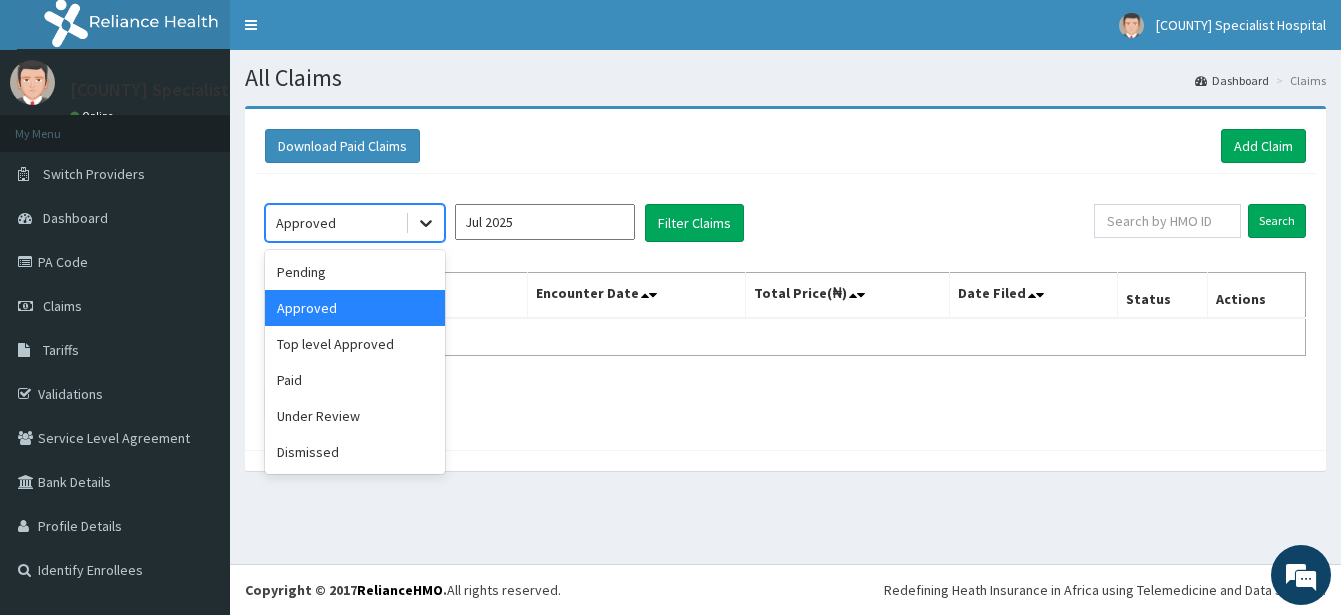 click 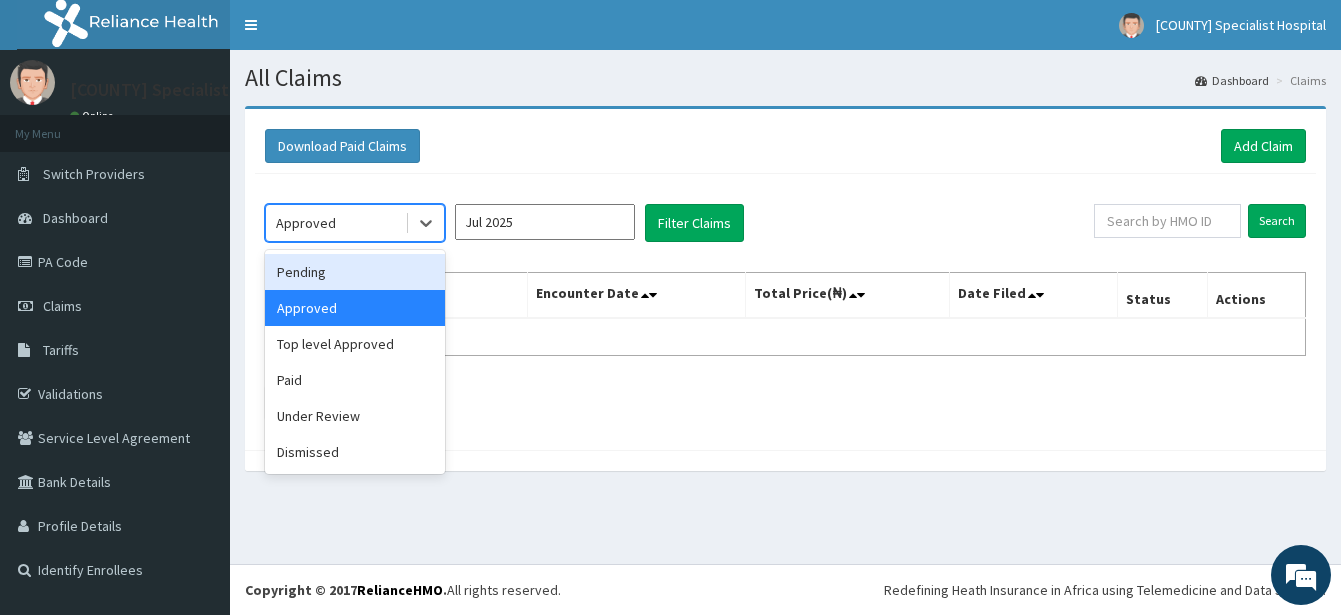 click on "Pending" at bounding box center [355, 272] 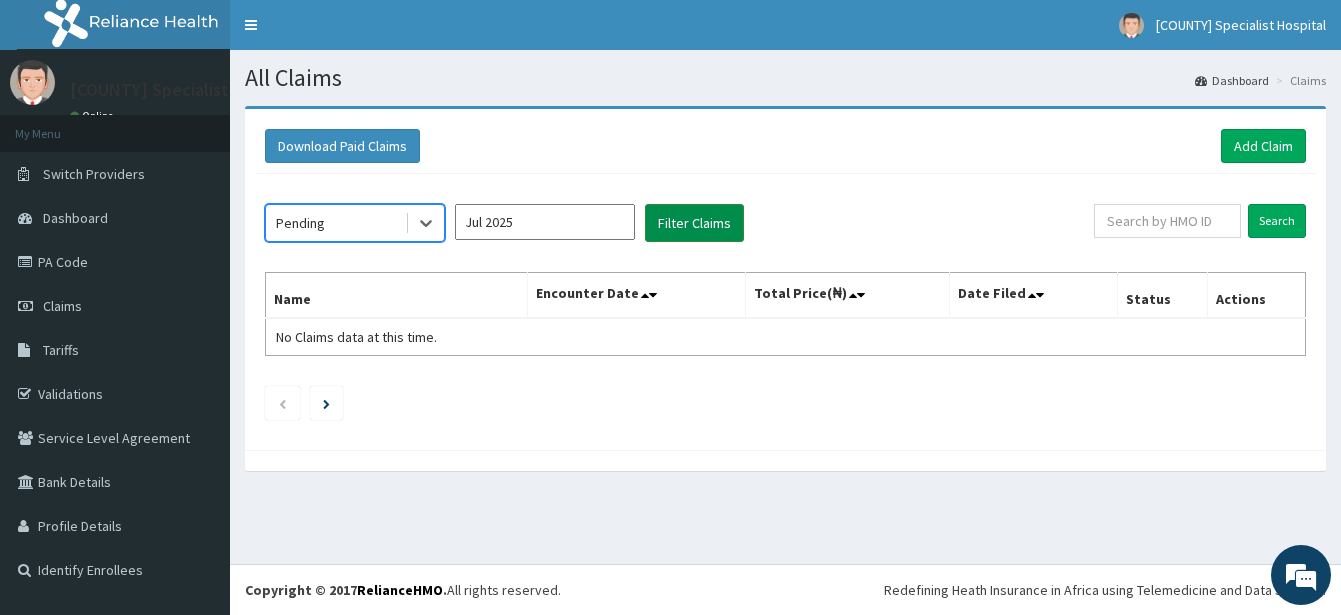 click on "Filter Claims" at bounding box center [694, 223] 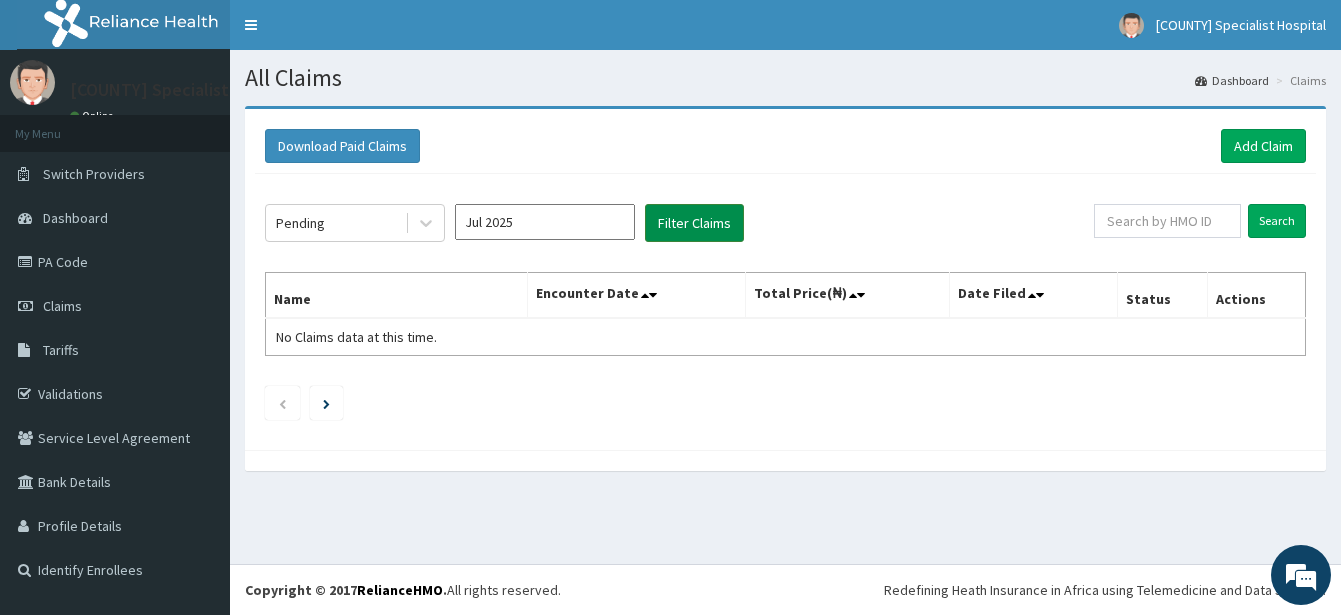 click on "Filter Claims" at bounding box center [694, 223] 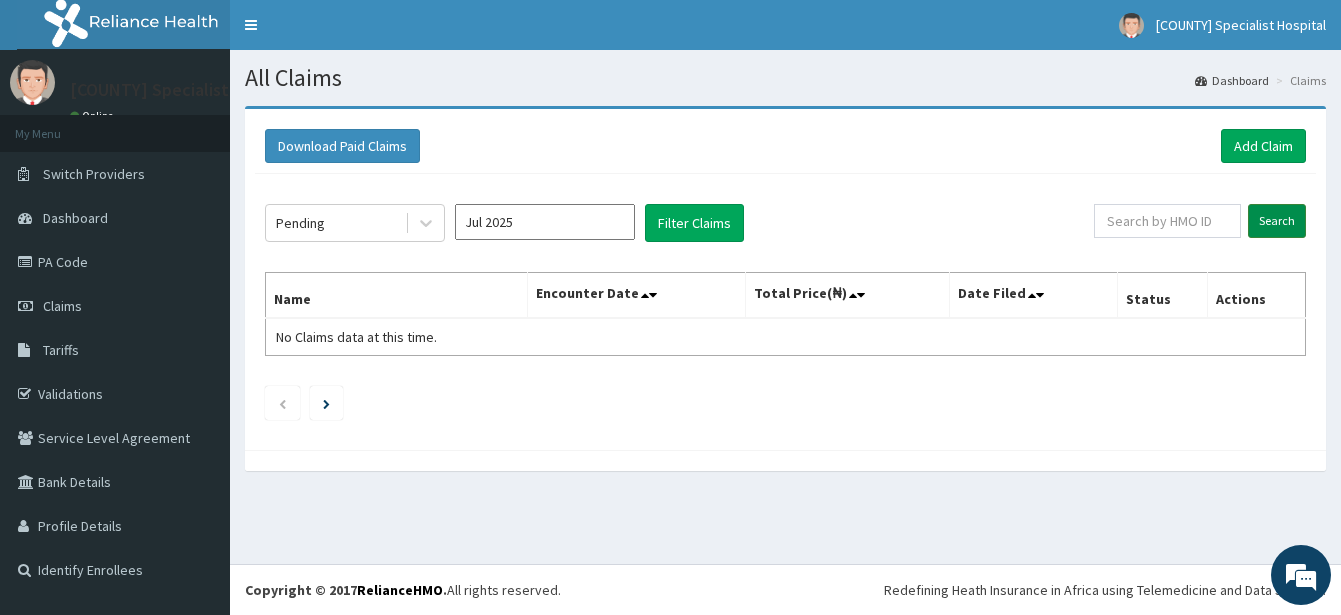 click on "Search" at bounding box center (1277, 221) 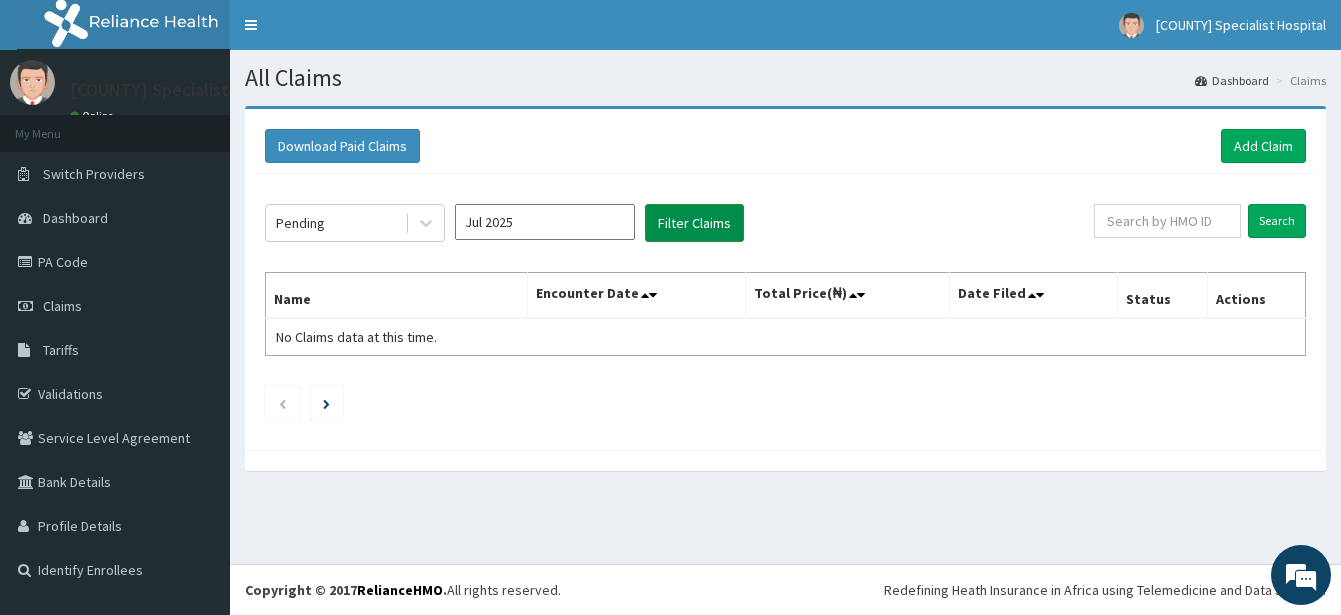 click on "Filter Claims" at bounding box center [694, 223] 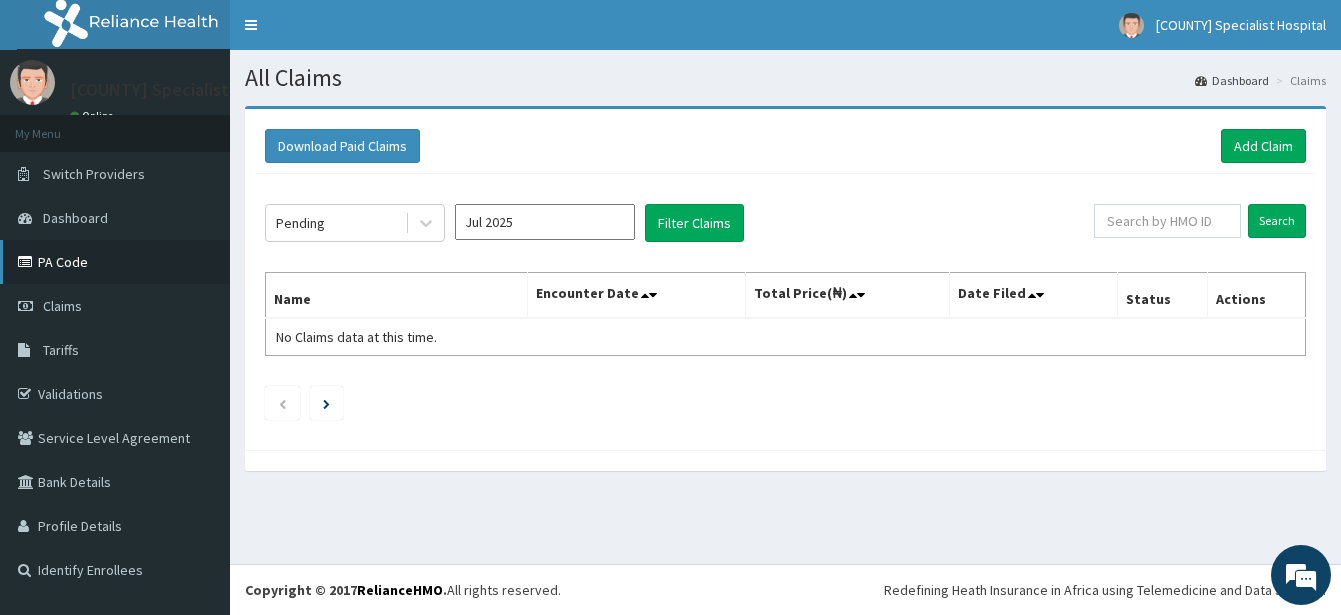 click on "PA Code" at bounding box center [115, 262] 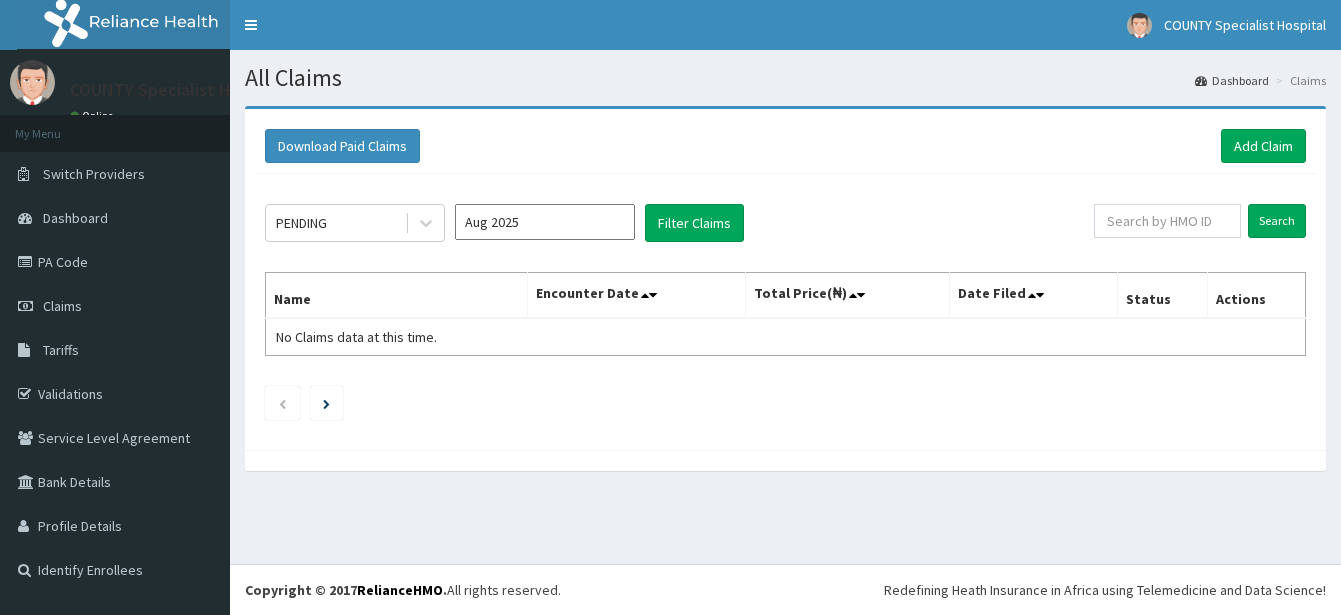 scroll, scrollTop: 0, scrollLeft: 0, axis: both 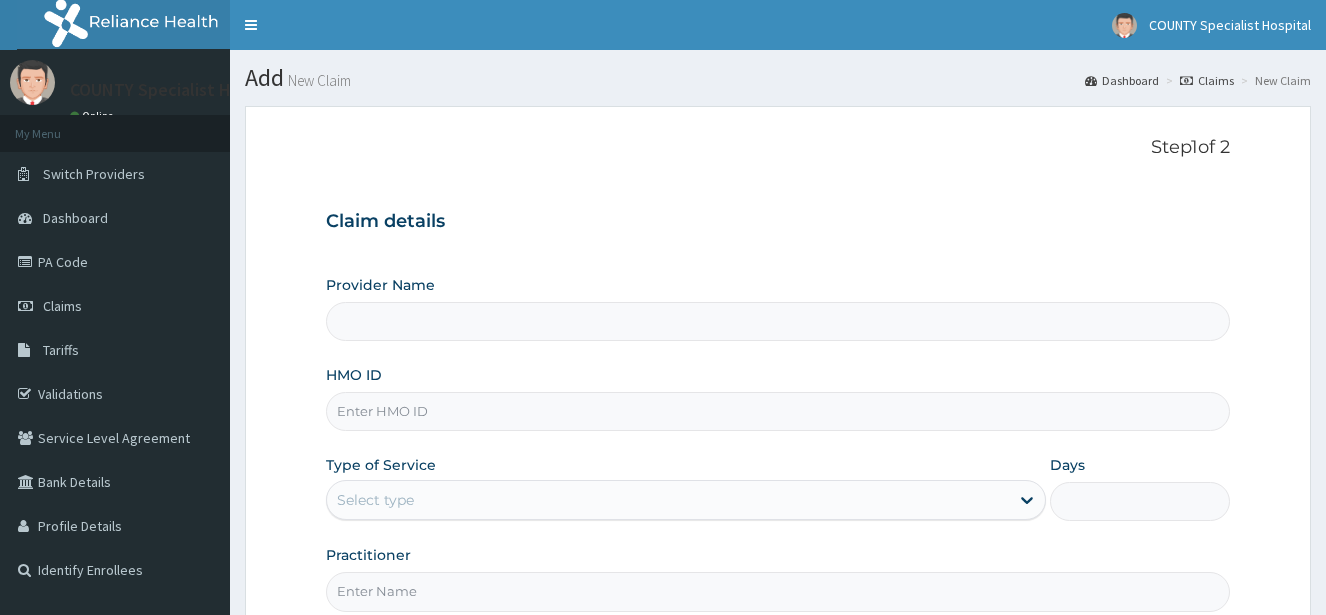 click on "HMO ID" at bounding box center (778, 411) 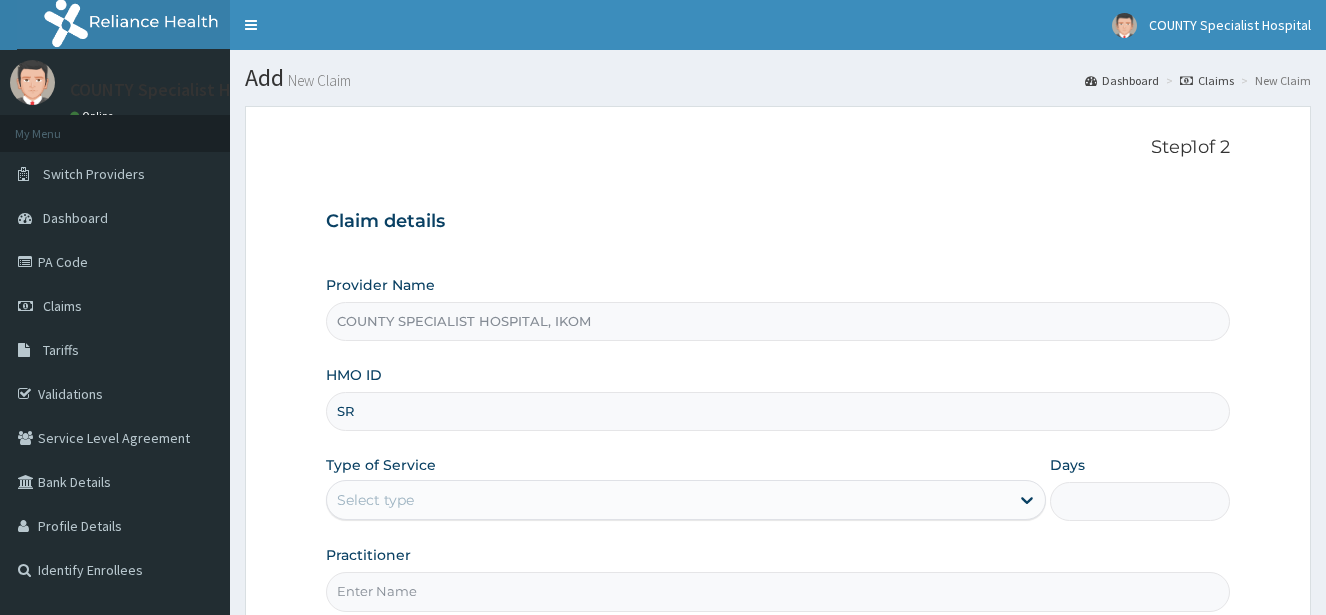 click on "SR" at bounding box center [778, 411] 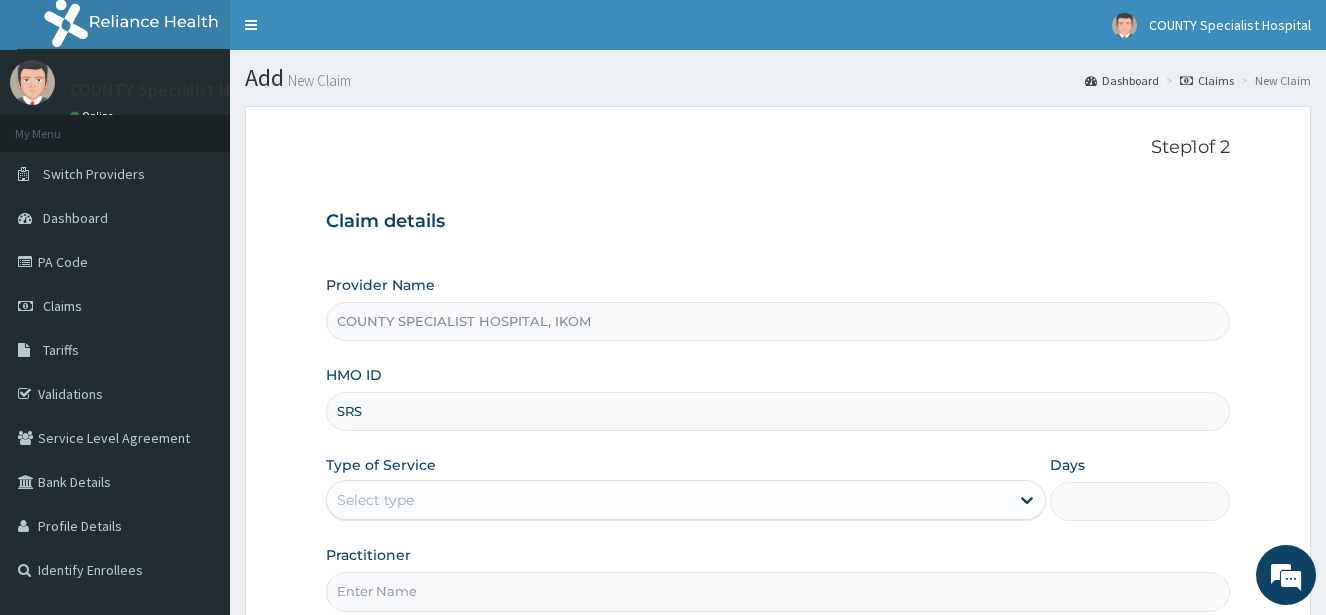type on "[ID]" 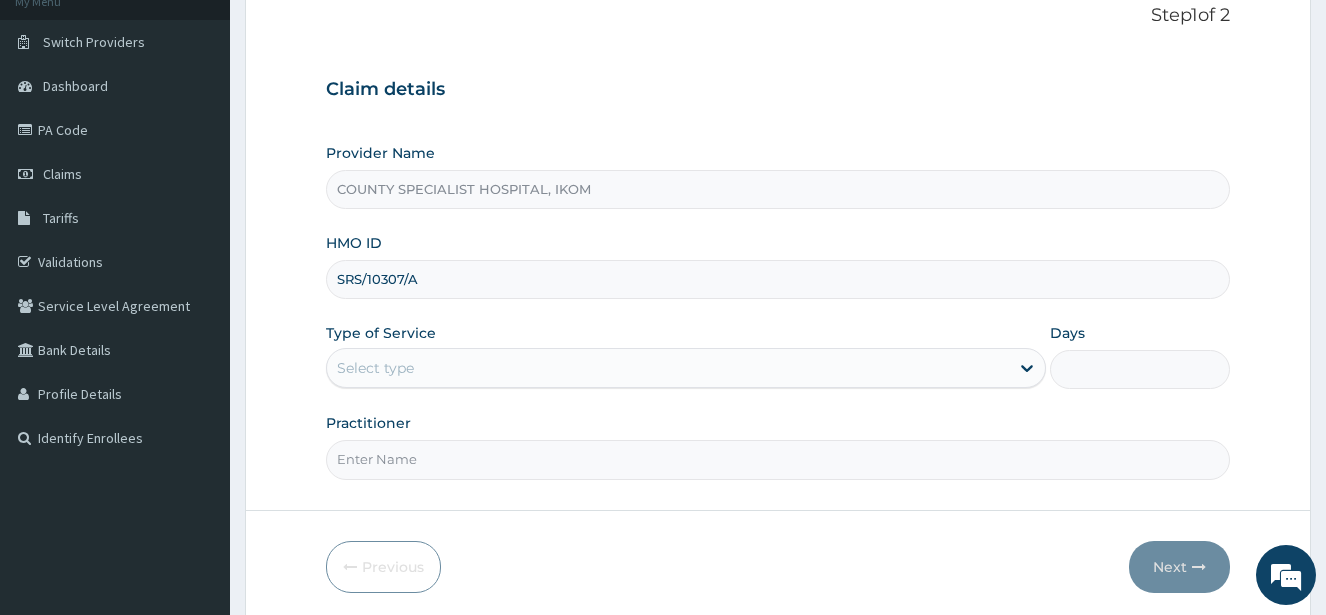 scroll, scrollTop: 159, scrollLeft: 0, axis: vertical 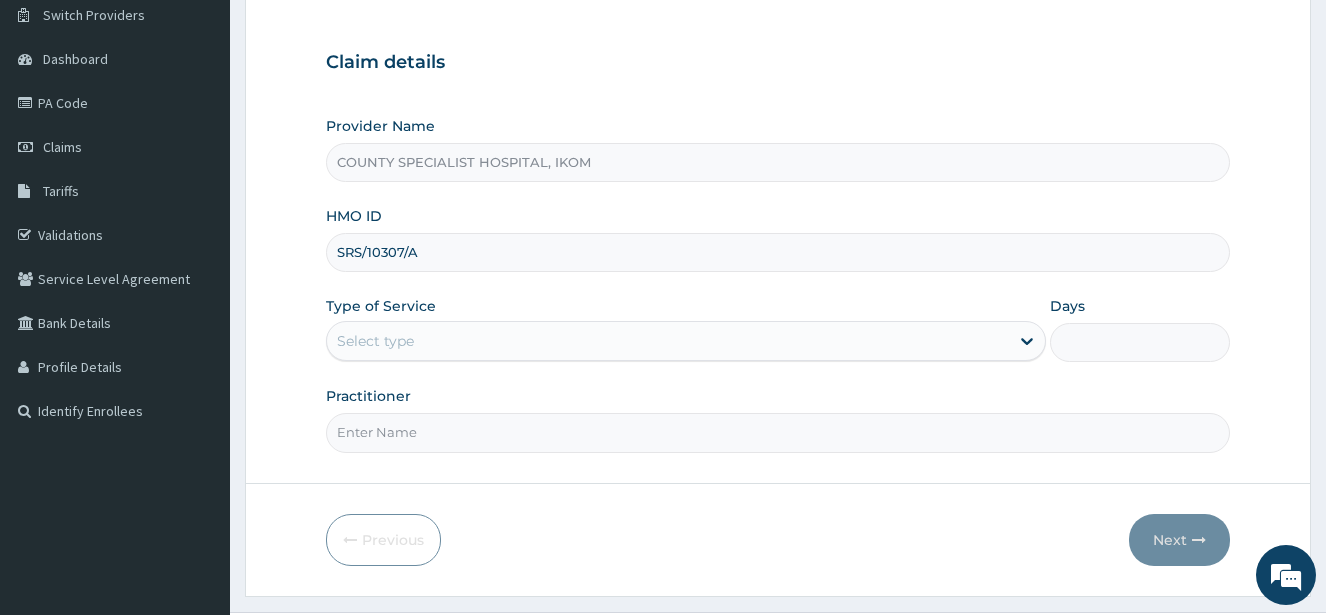 click on "Select type" at bounding box center (668, 341) 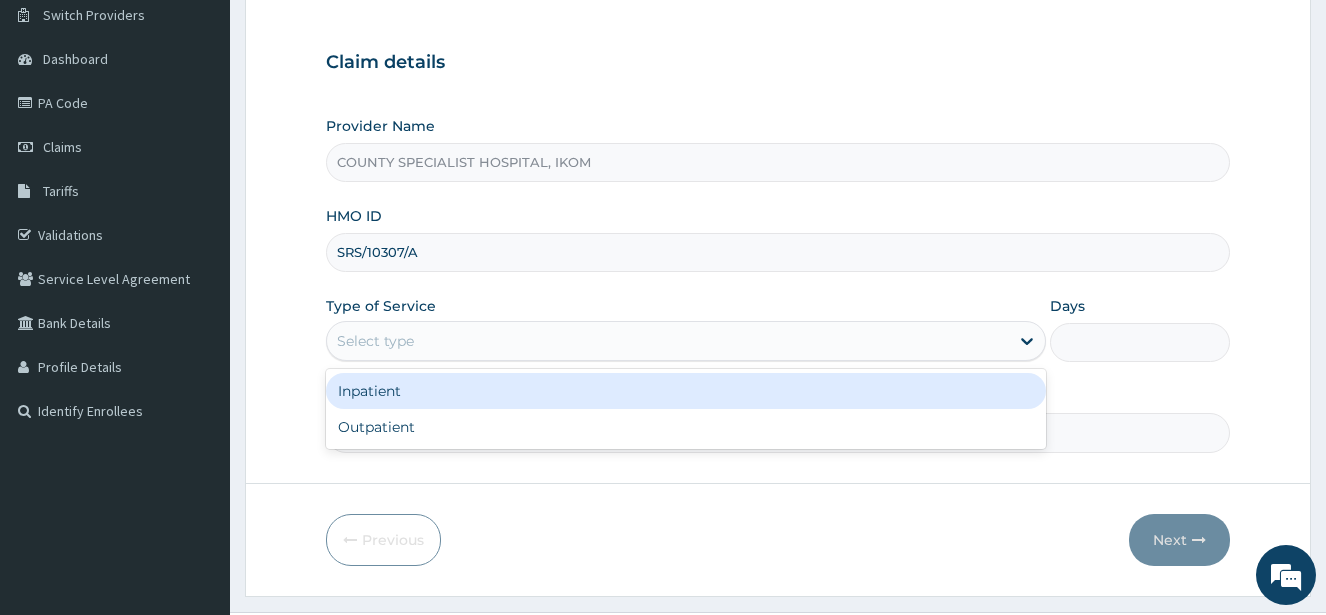 scroll, scrollTop: 0, scrollLeft: 0, axis: both 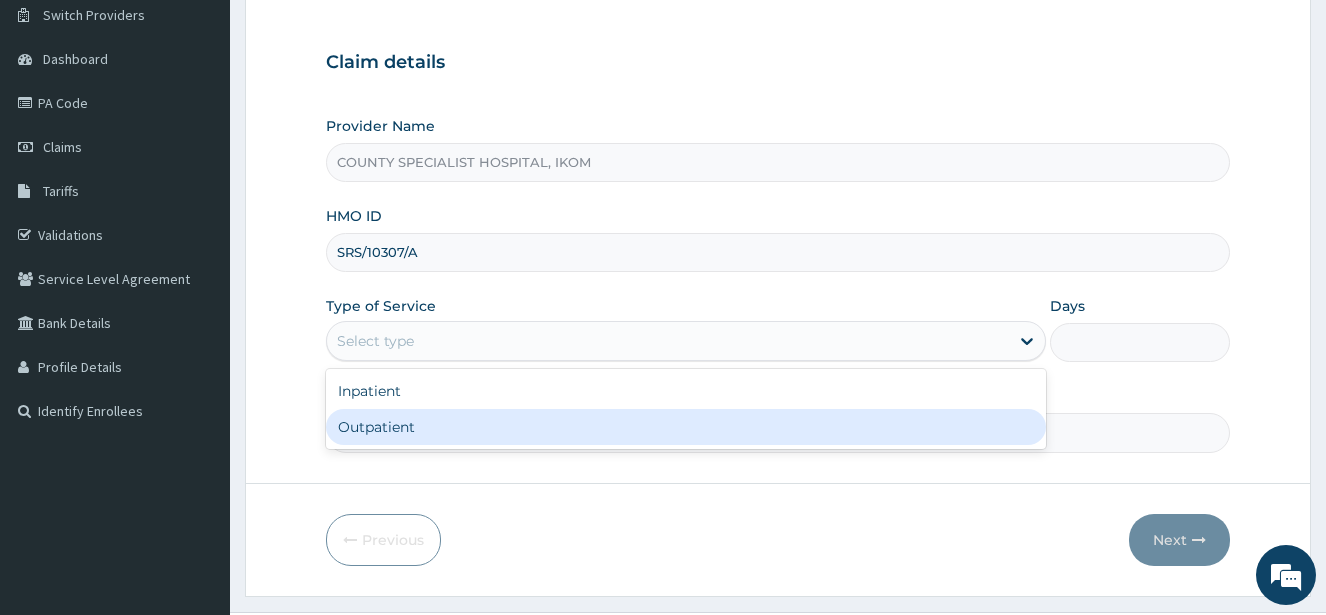 click on "Outpatient" at bounding box center (686, 427) 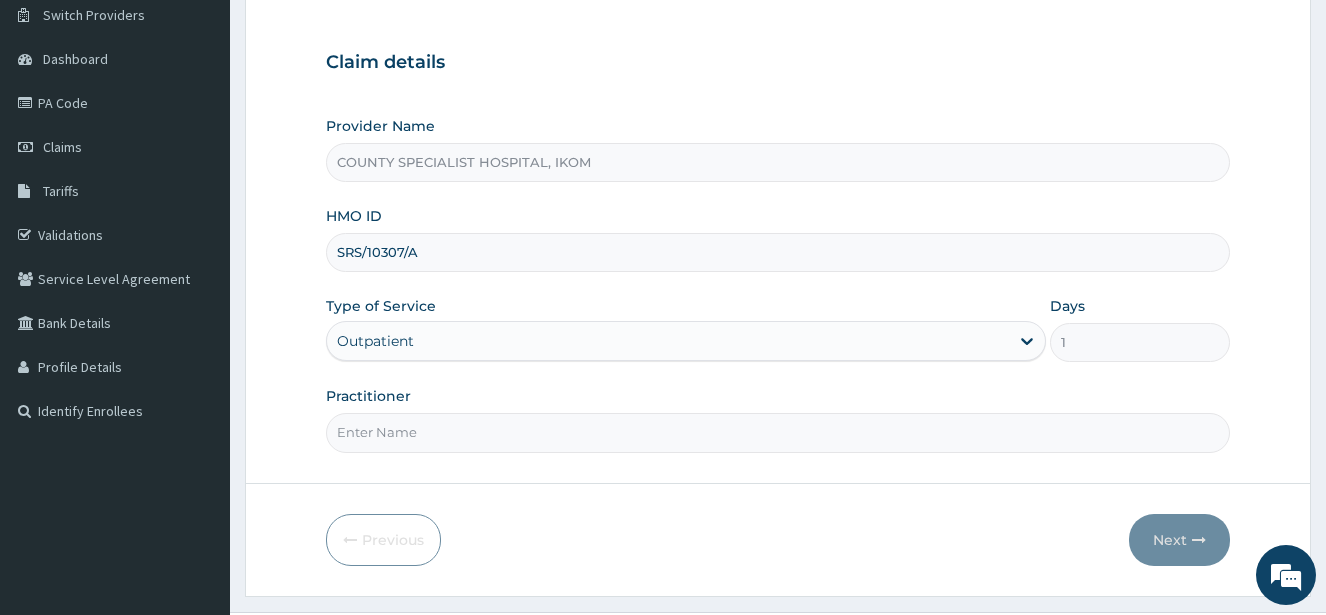 click on "Practitioner" at bounding box center (778, 432) 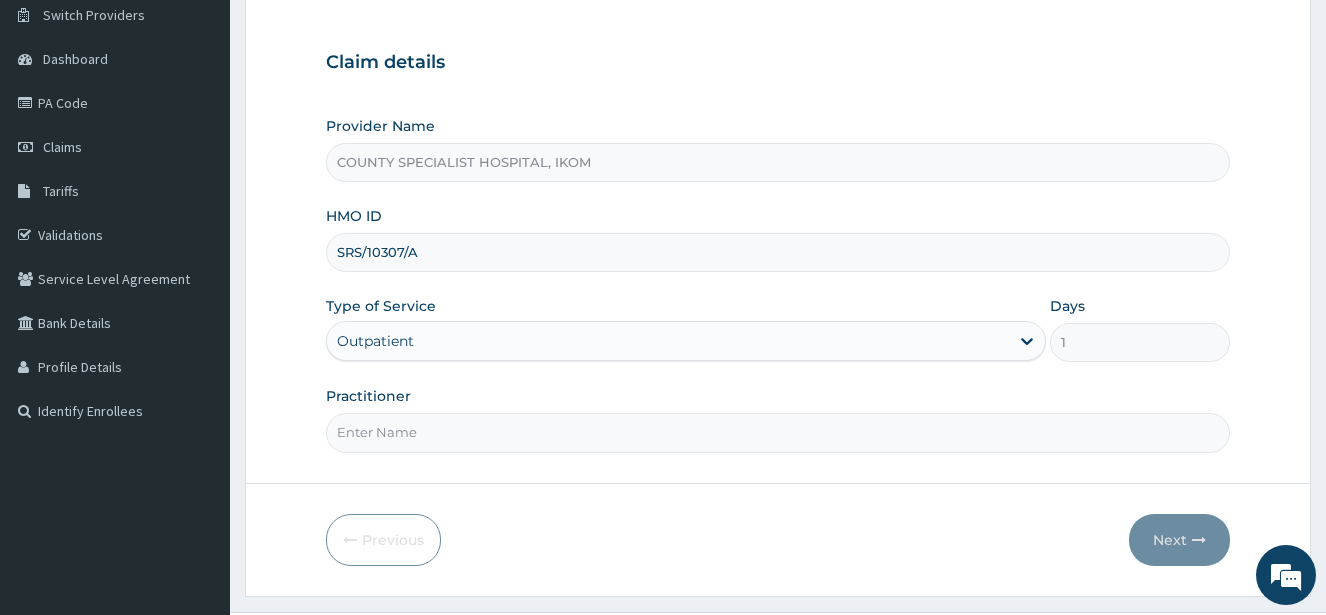 type on "[TITLE] [INITIAL]. [LAST]" 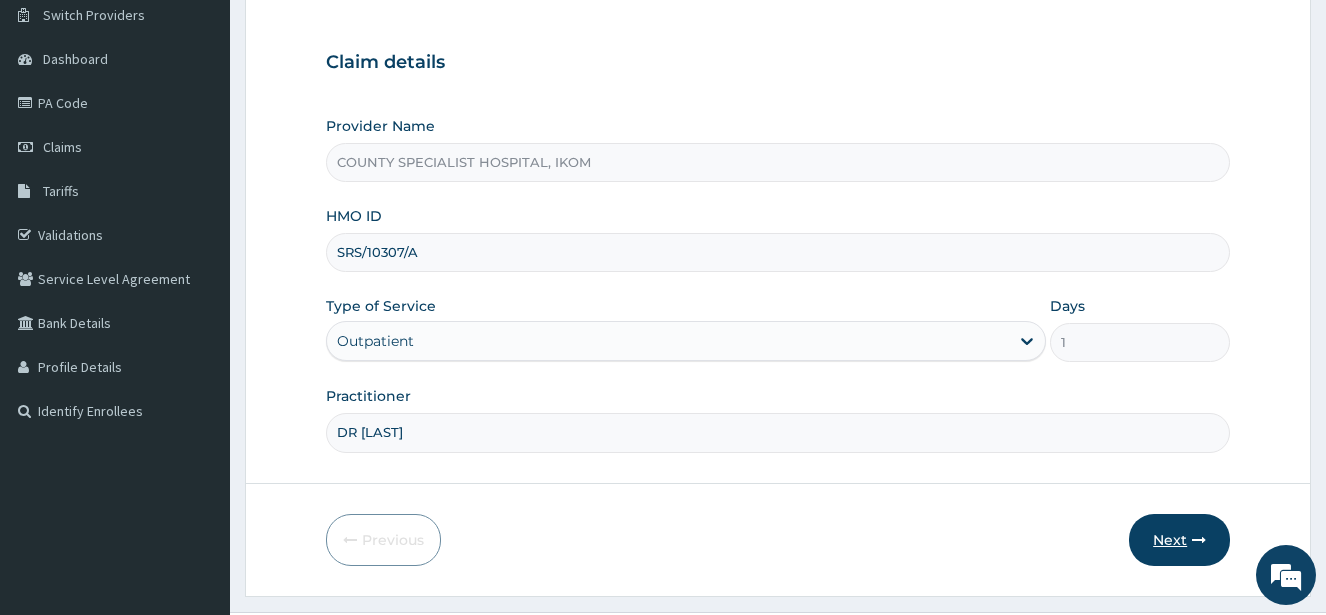 click on "Next" at bounding box center (1179, 540) 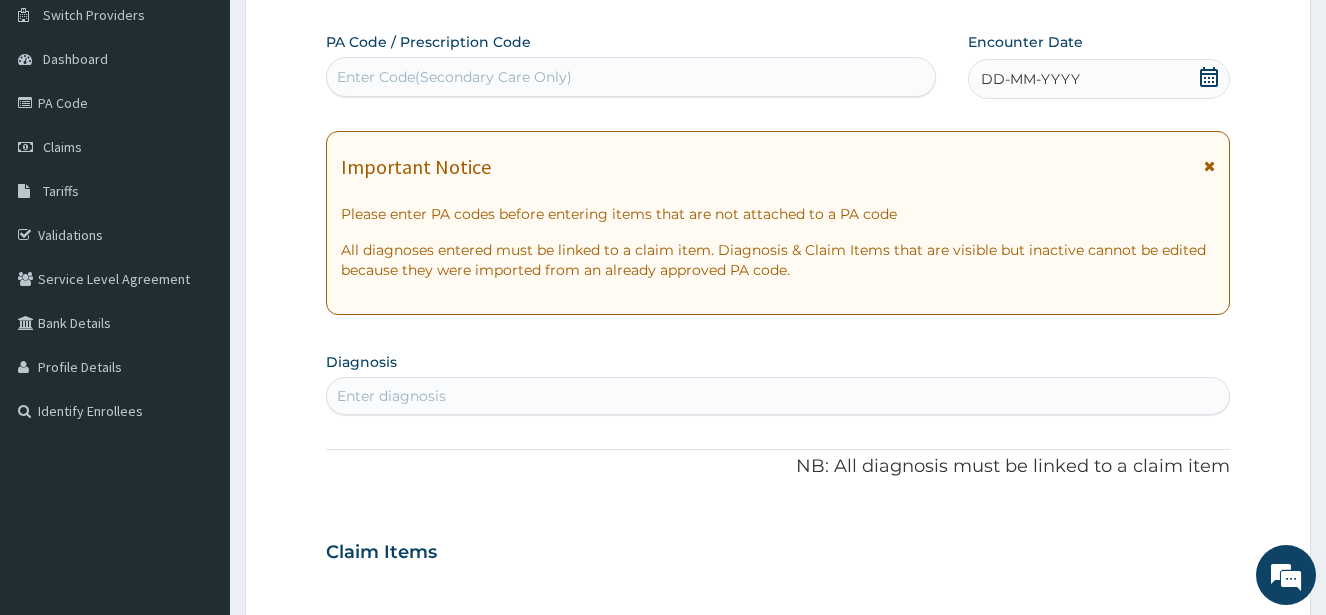 click on "Enter Code(Secondary Care Only)" at bounding box center [454, 77] 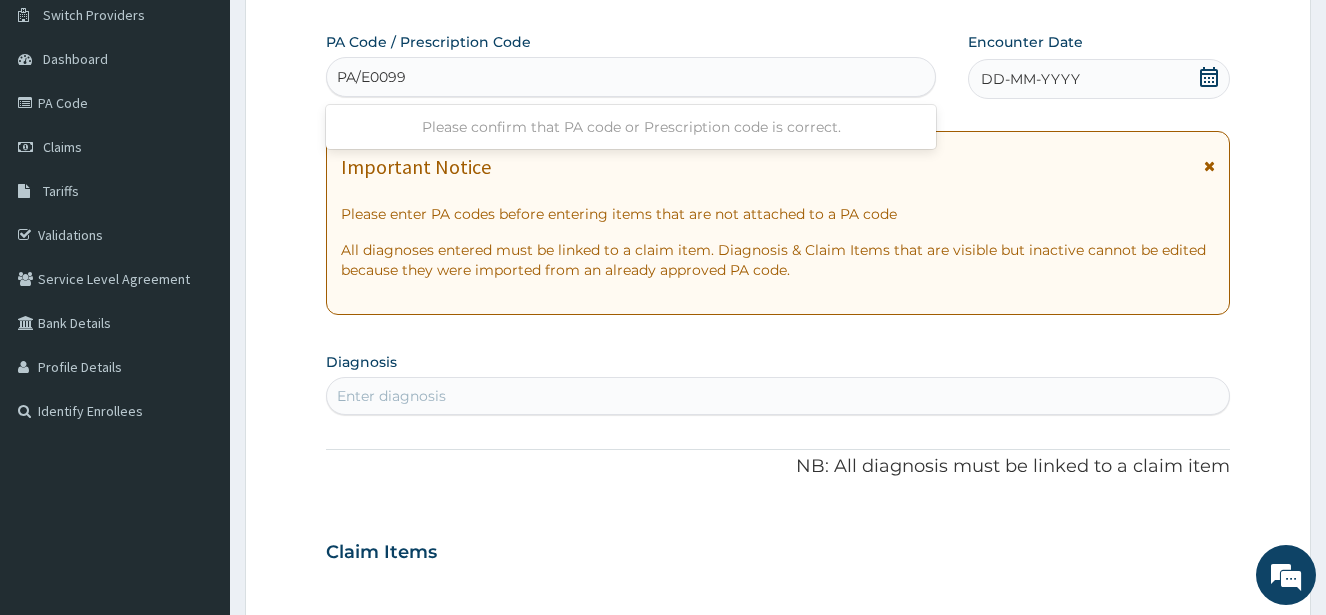 type on "PA/E0099F" 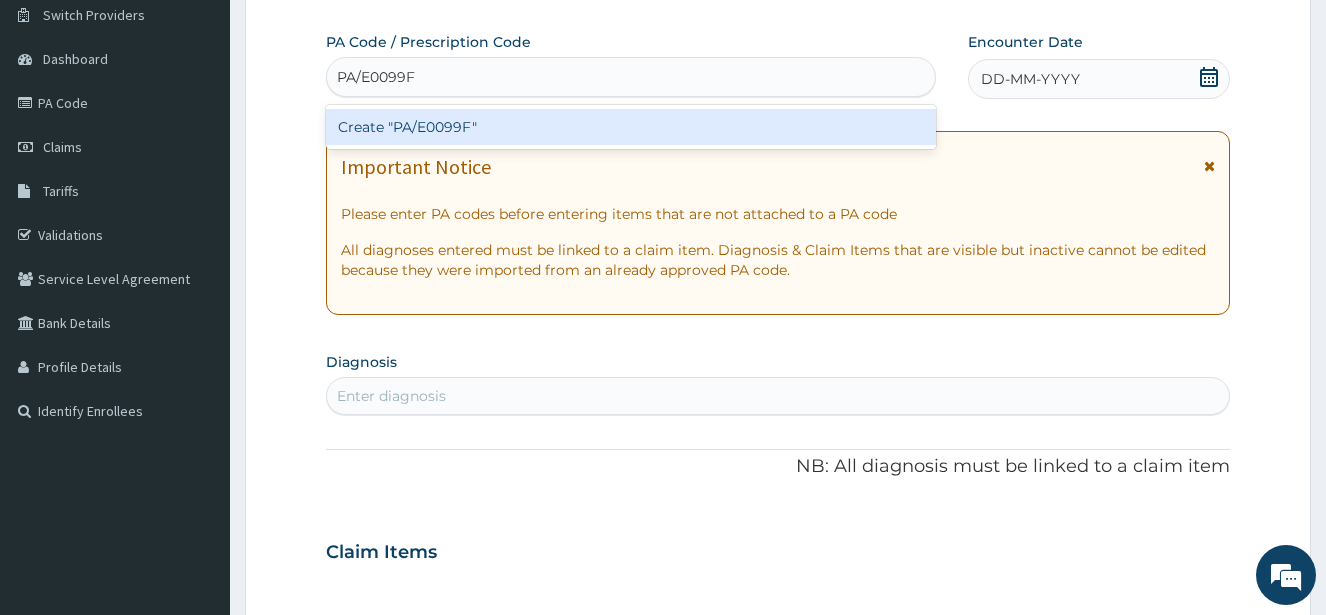 click on "Create "PA/E0099F"" at bounding box center (631, 127) 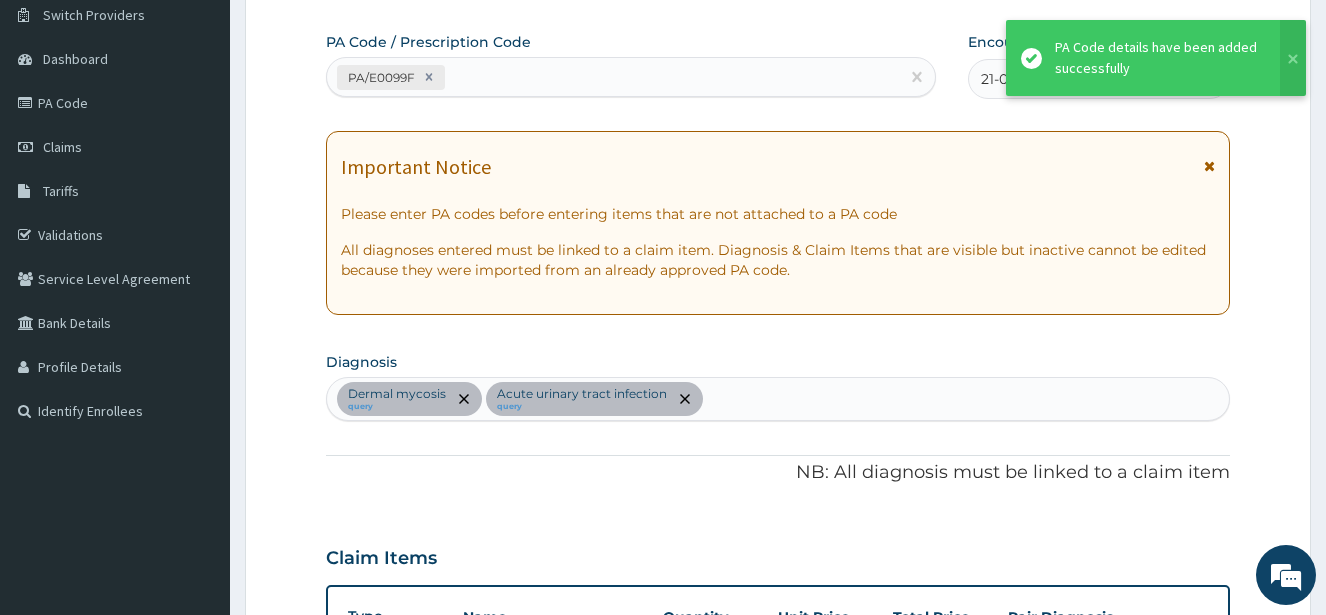 scroll, scrollTop: 663, scrollLeft: 0, axis: vertical 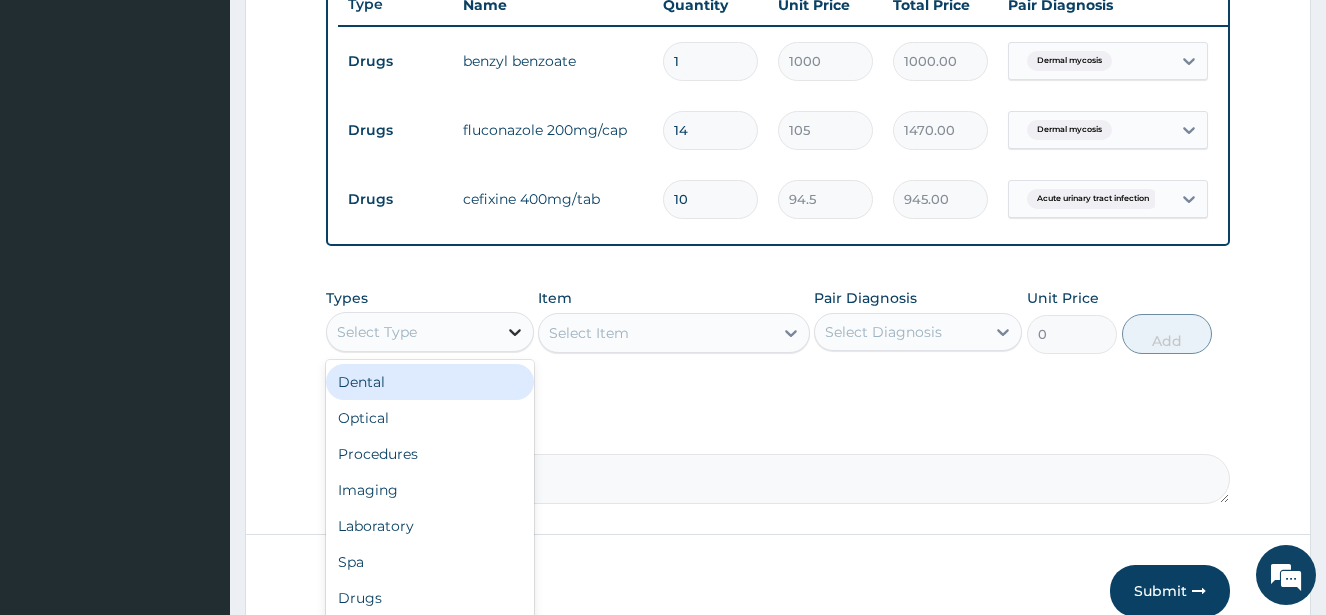 click 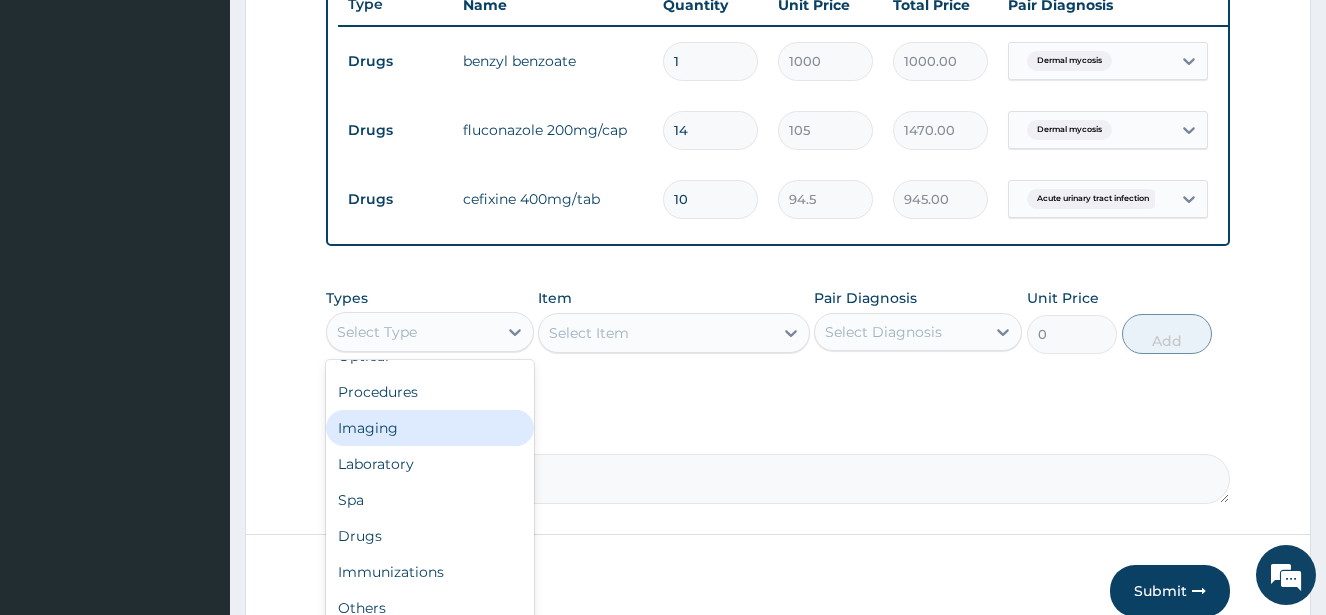 scroll, scrollTop: 68, scrollLeft: 0, axis: vertical 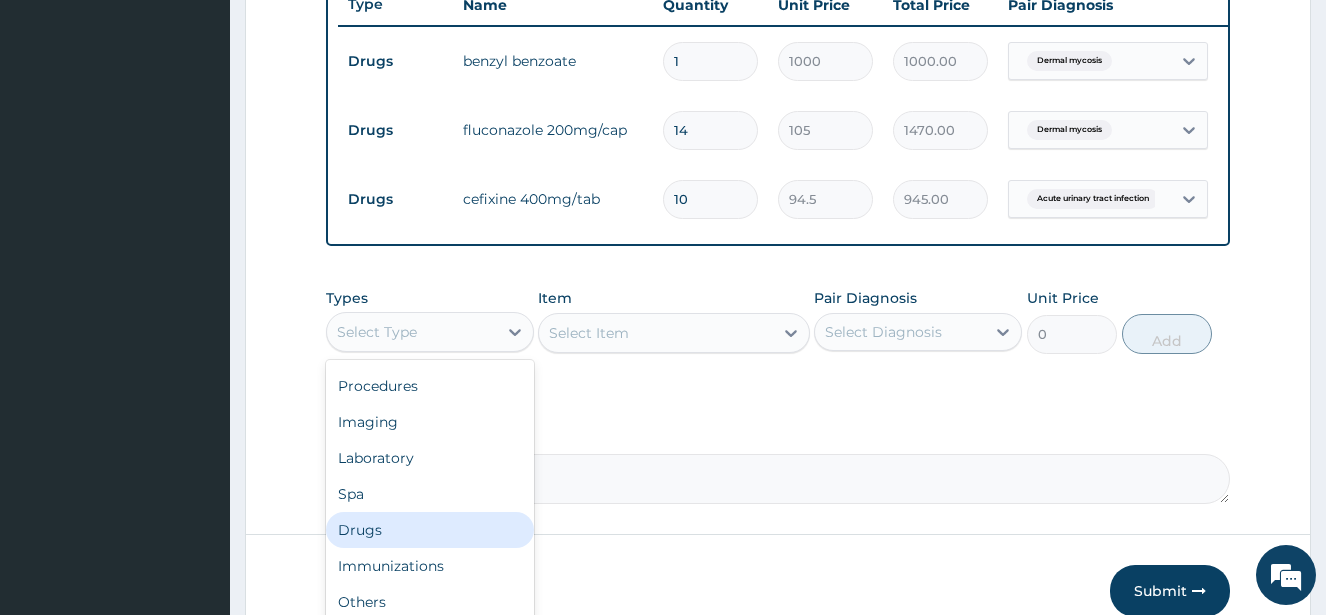 click on "Drugs" at bounding box center [430, 530] 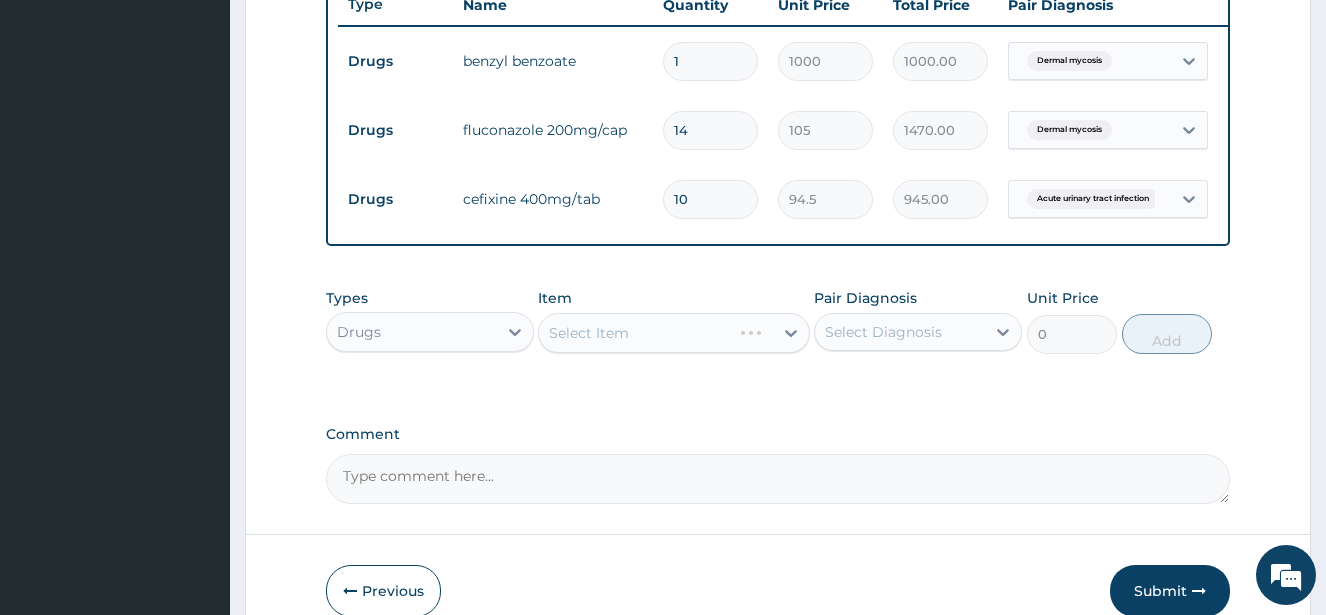 click on "Select Item" at bounding box center [673, 333] 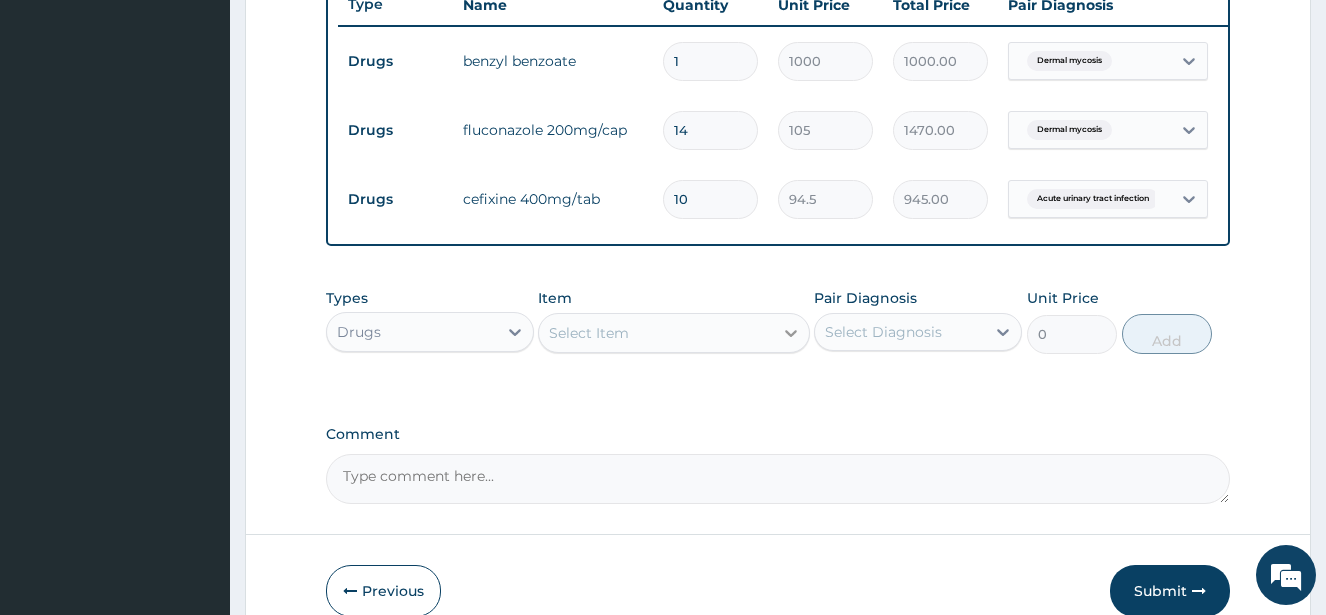 click 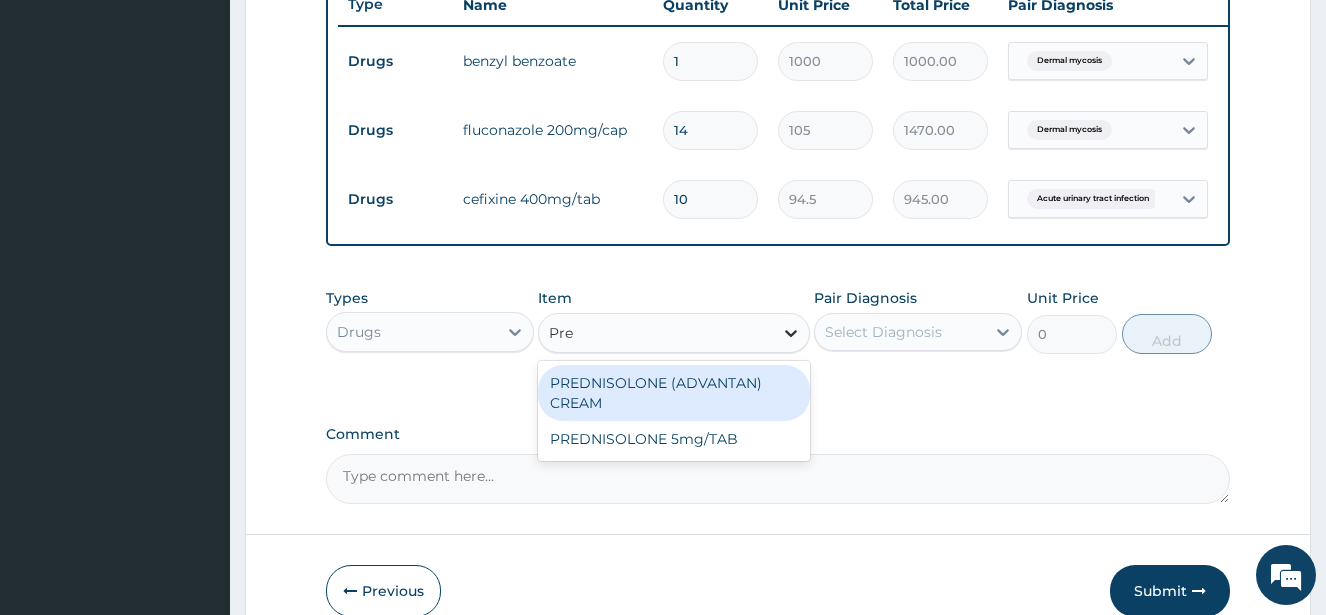 type on "Pred" 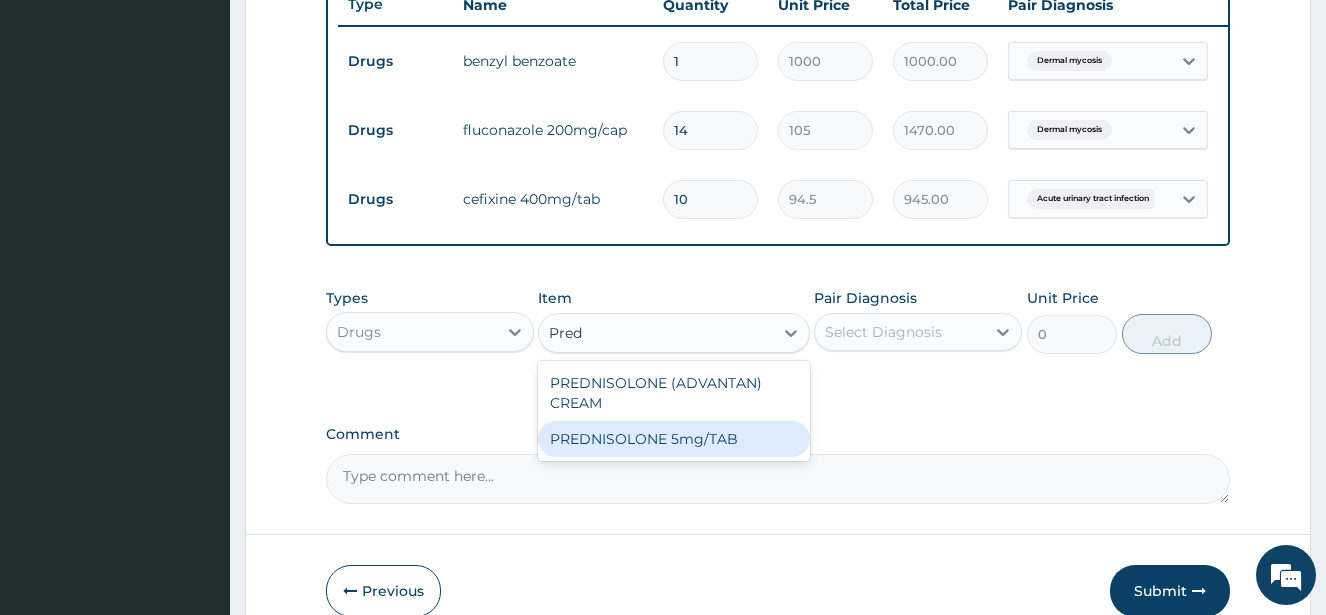 click on "PREDNISOLONE 5mg/TAB" at bounding box center (673, 439) 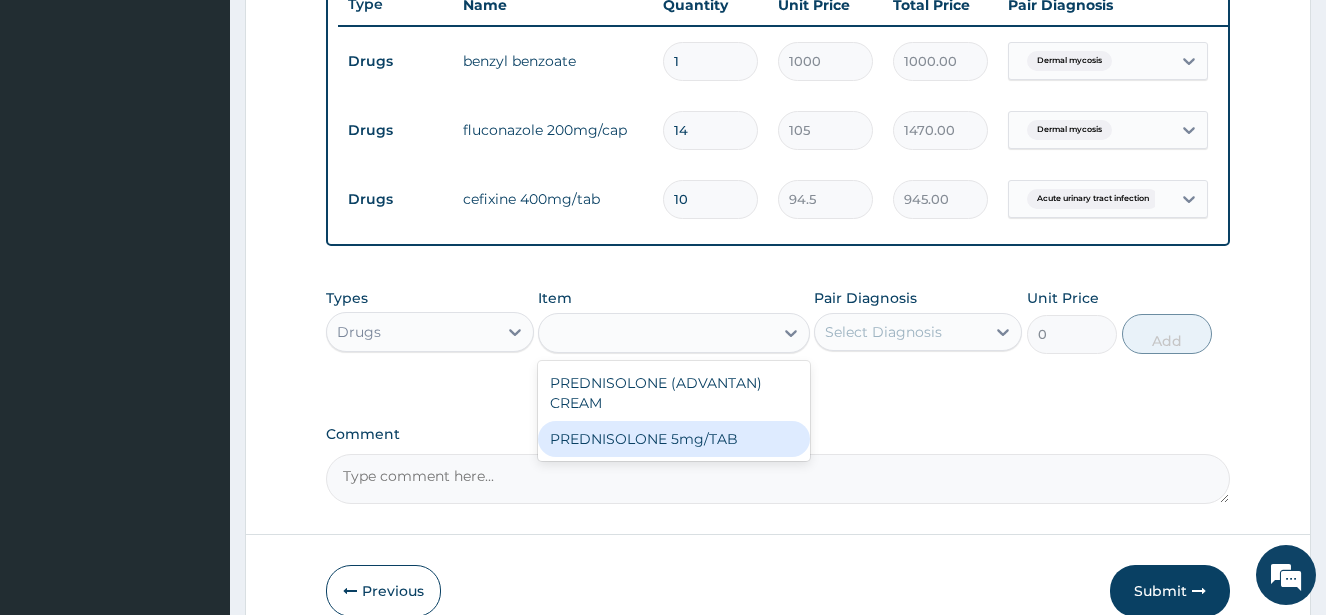 type on "50" 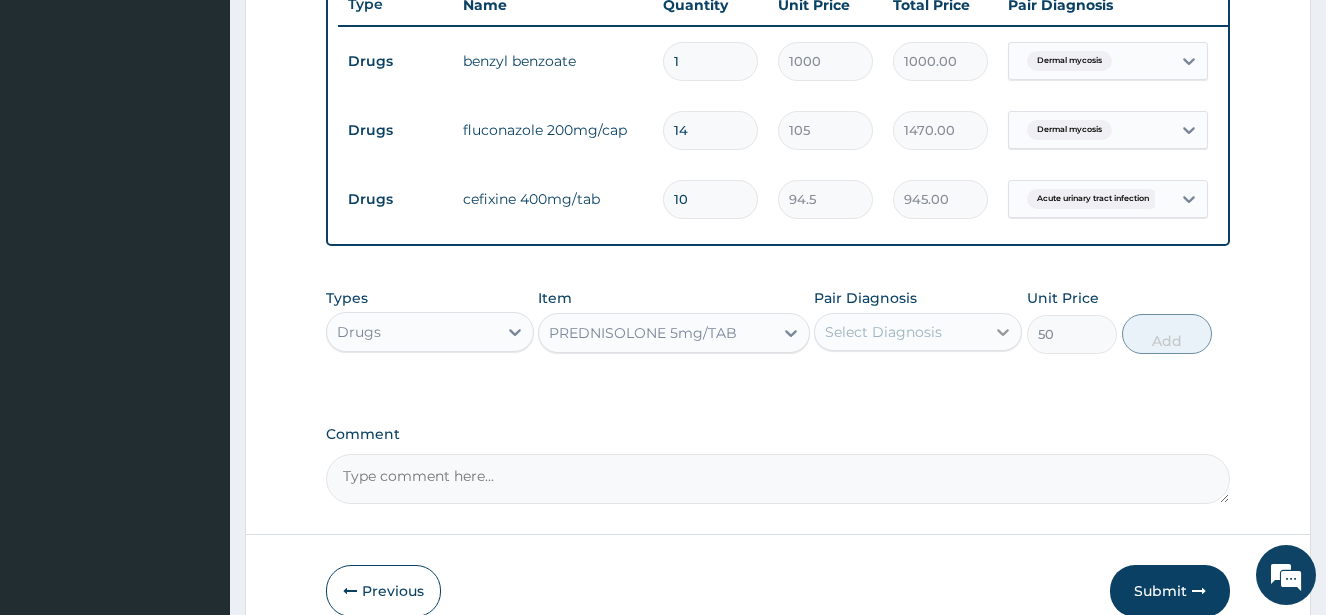click 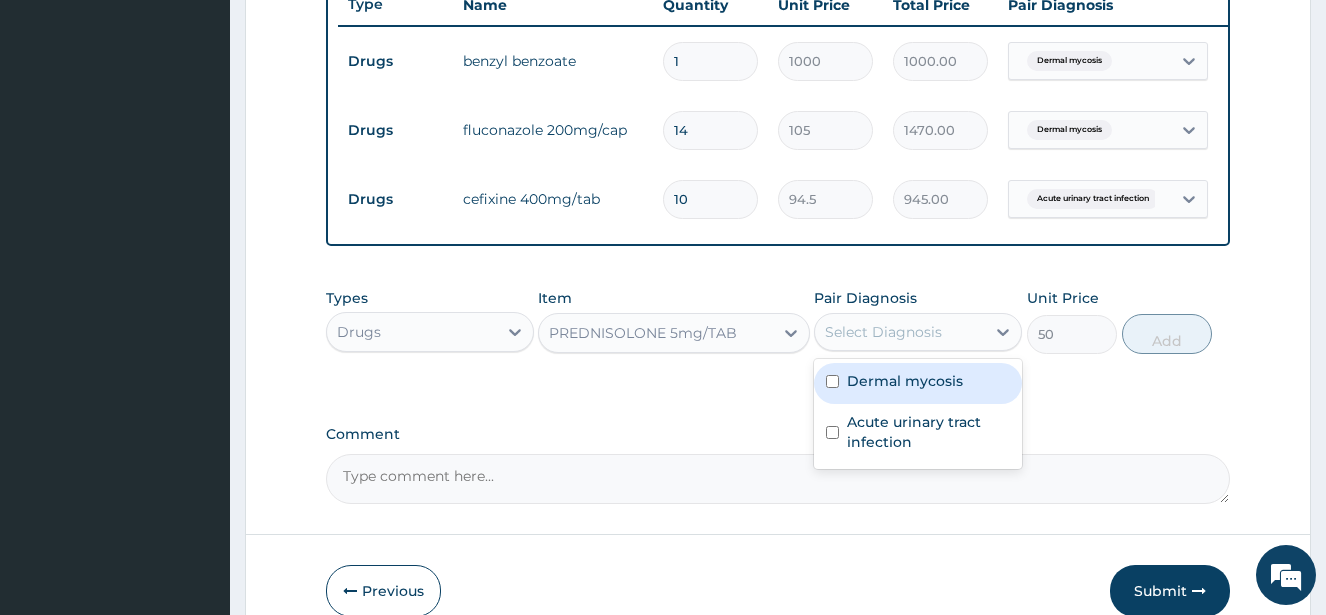 click at bounding box center [832, 381] 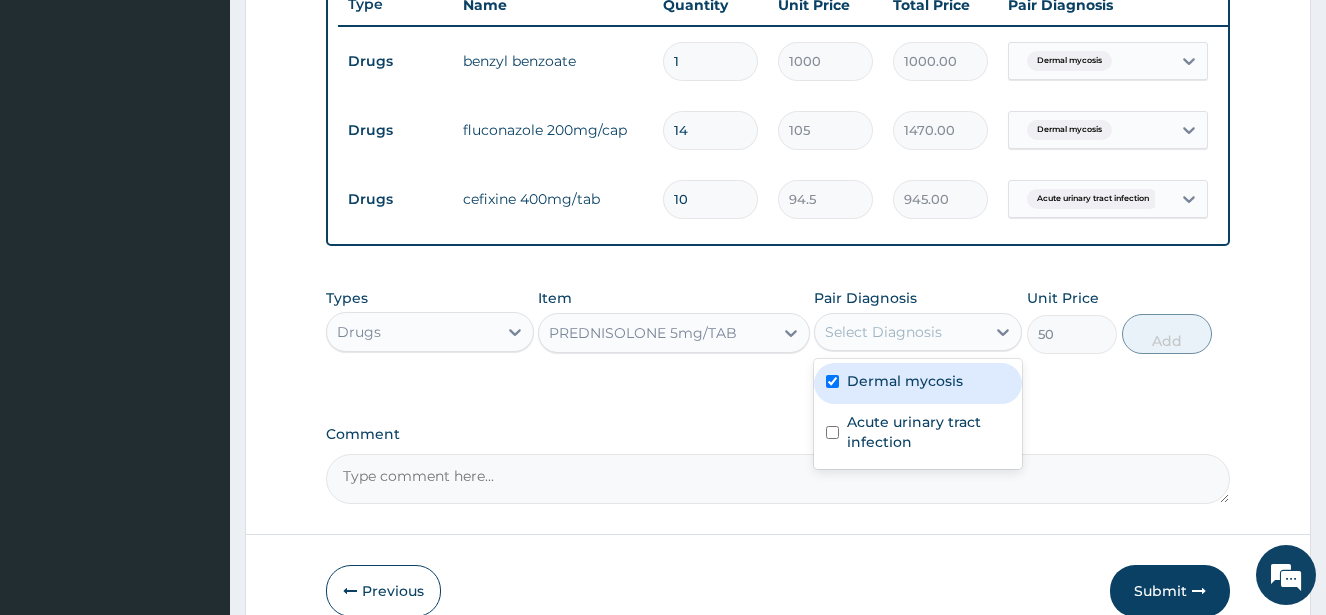 checkbox on "true" 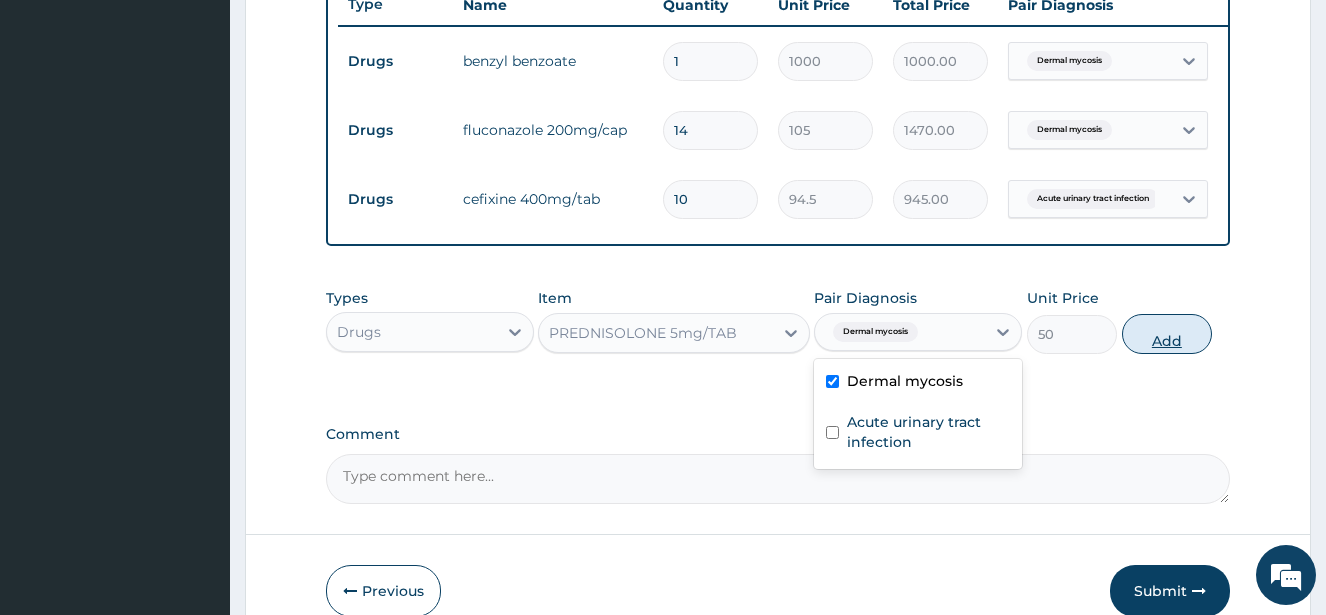 click on "Add" at bounding box center (1167, 334) 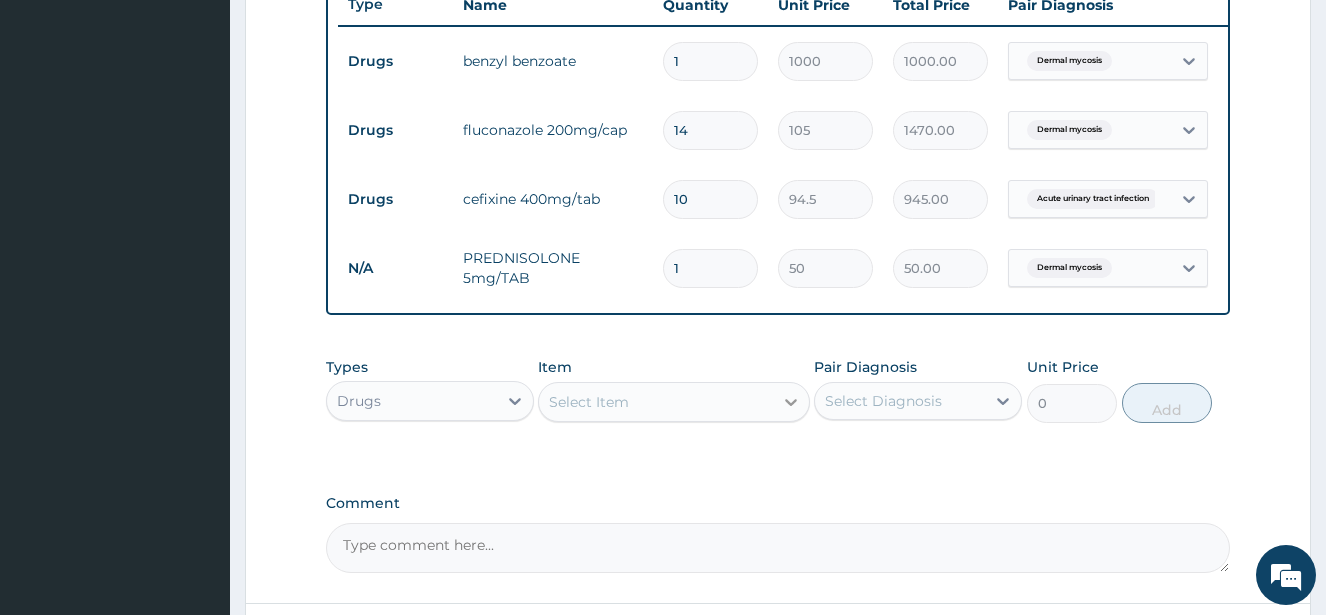 click 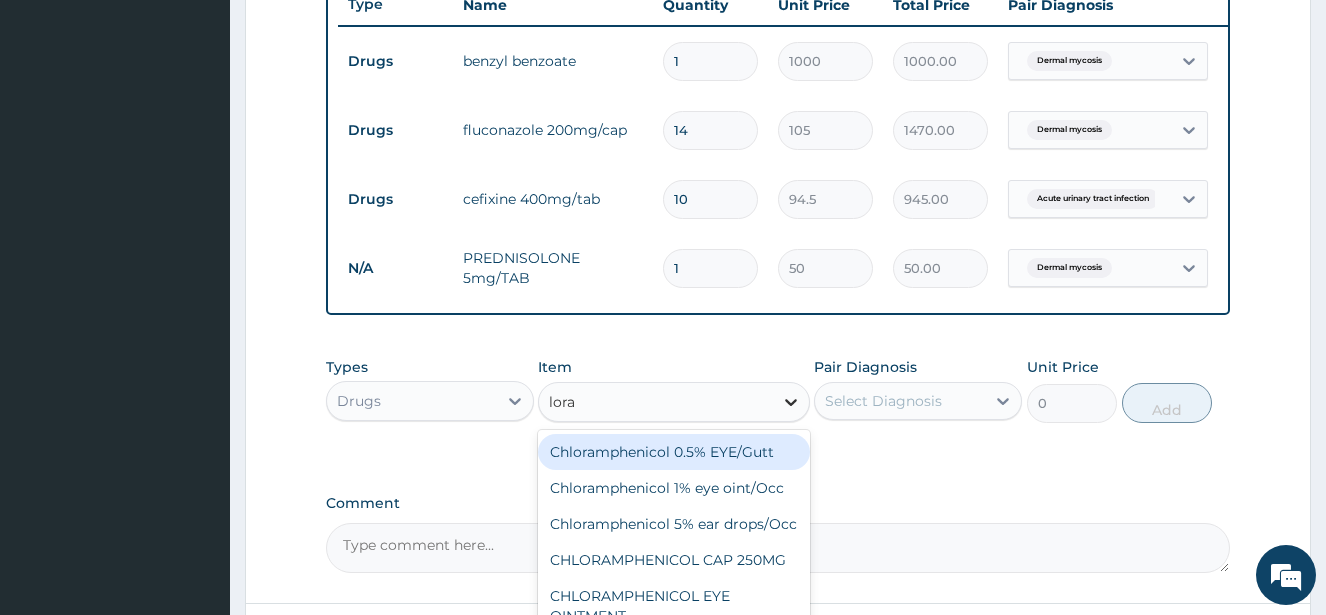 type on "lorat" 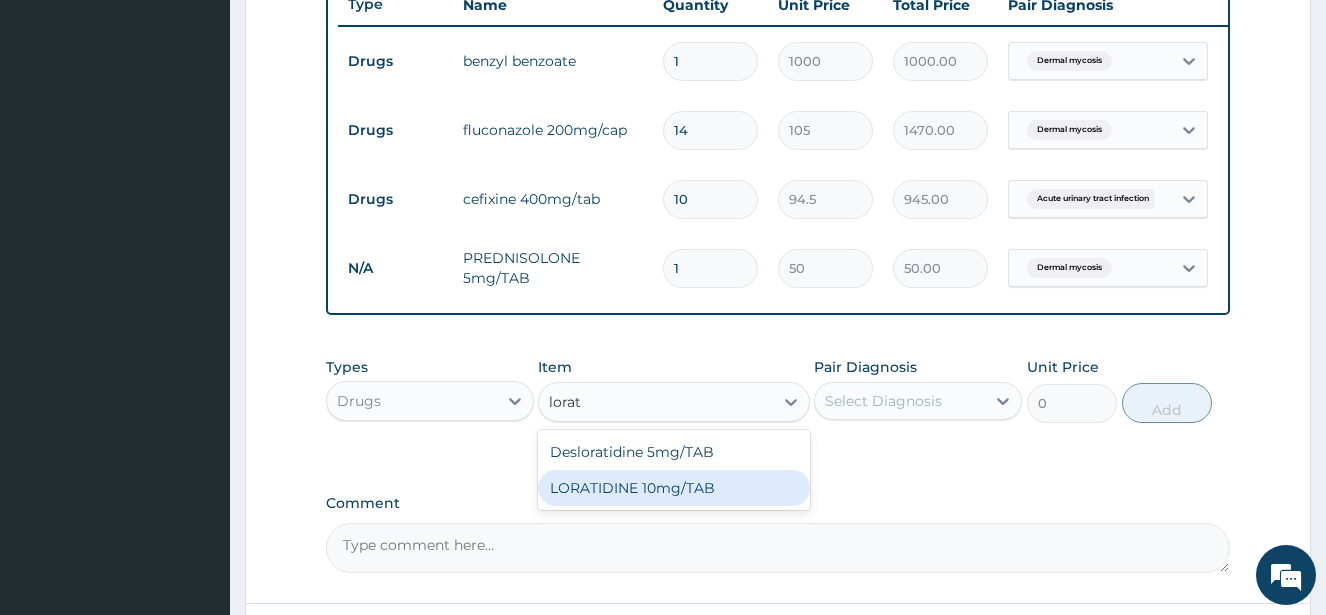 click on "LORATIDINE 10mg/TAB" at bounding box center [673, 488] 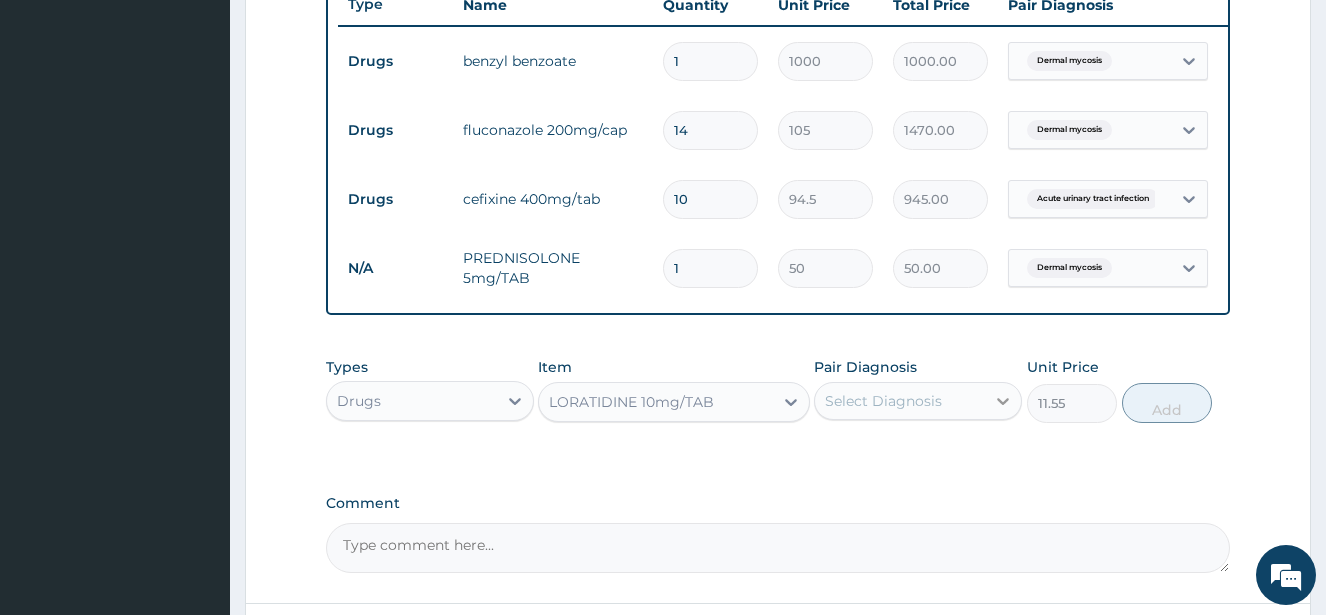 click 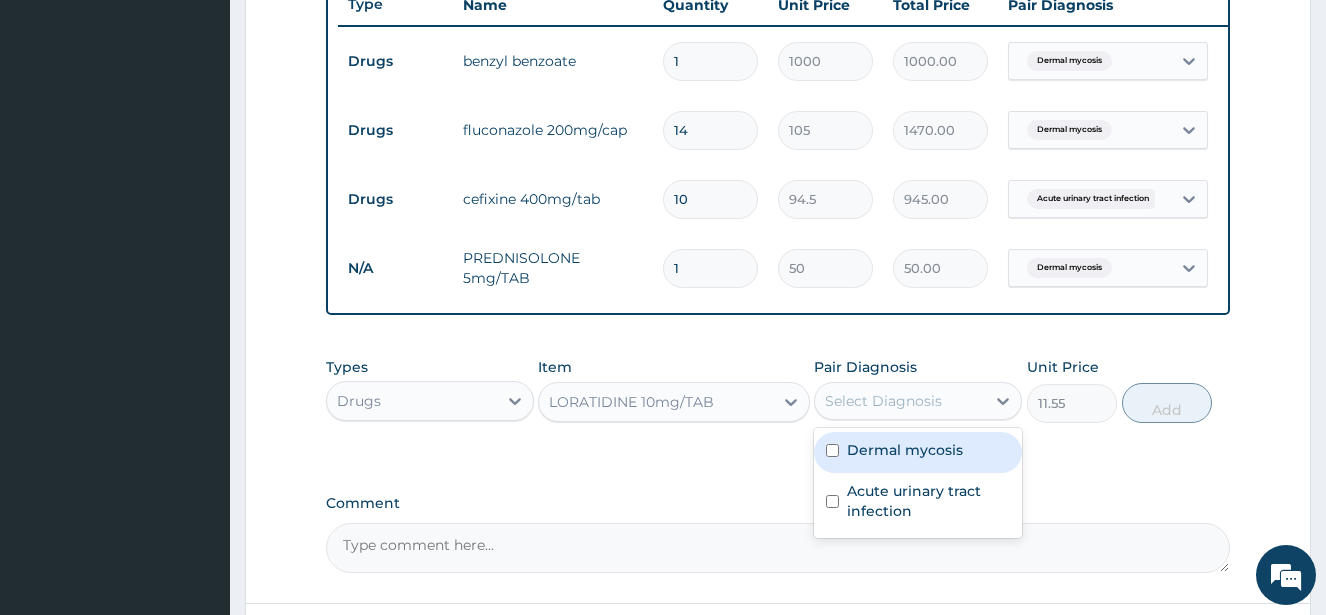 click on "Dermal mycosis" at bounding box center [905, 450] 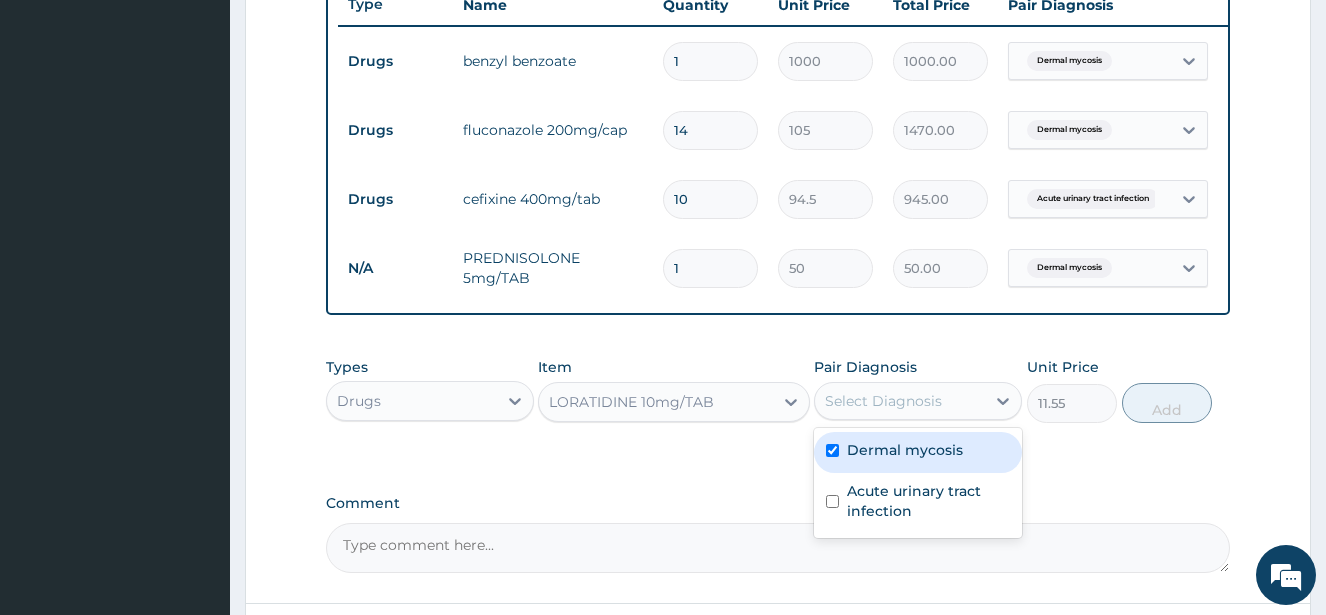 checkbox on "true" 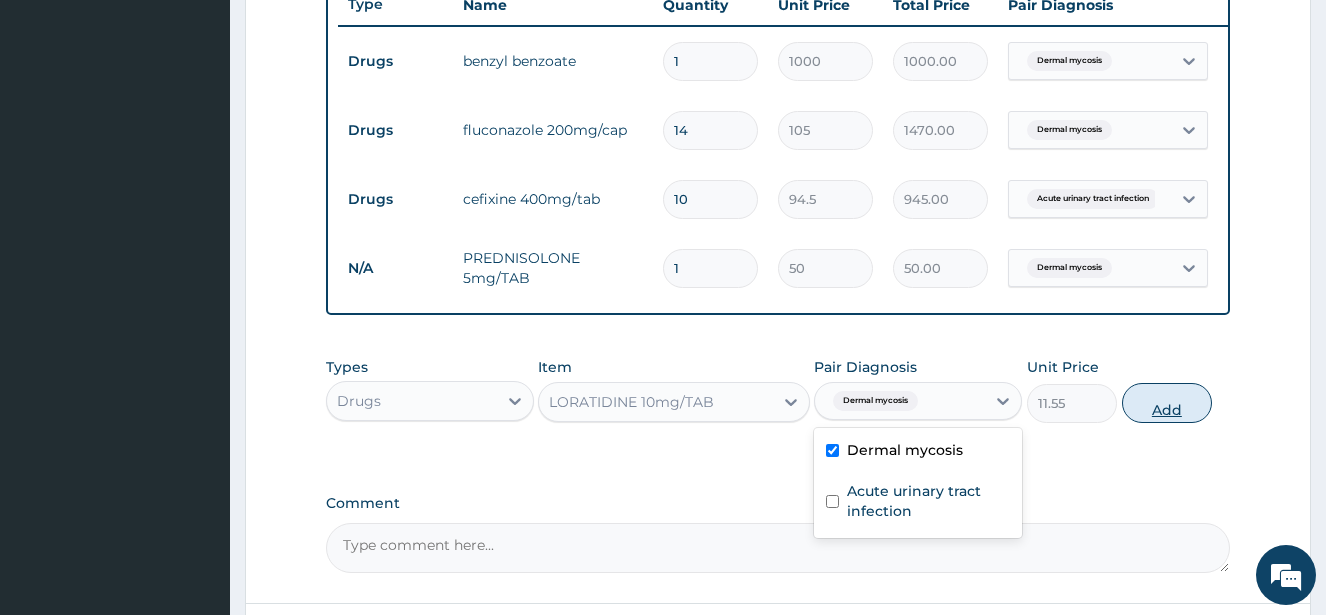click on "Add" at bounding box center (1167, 403) 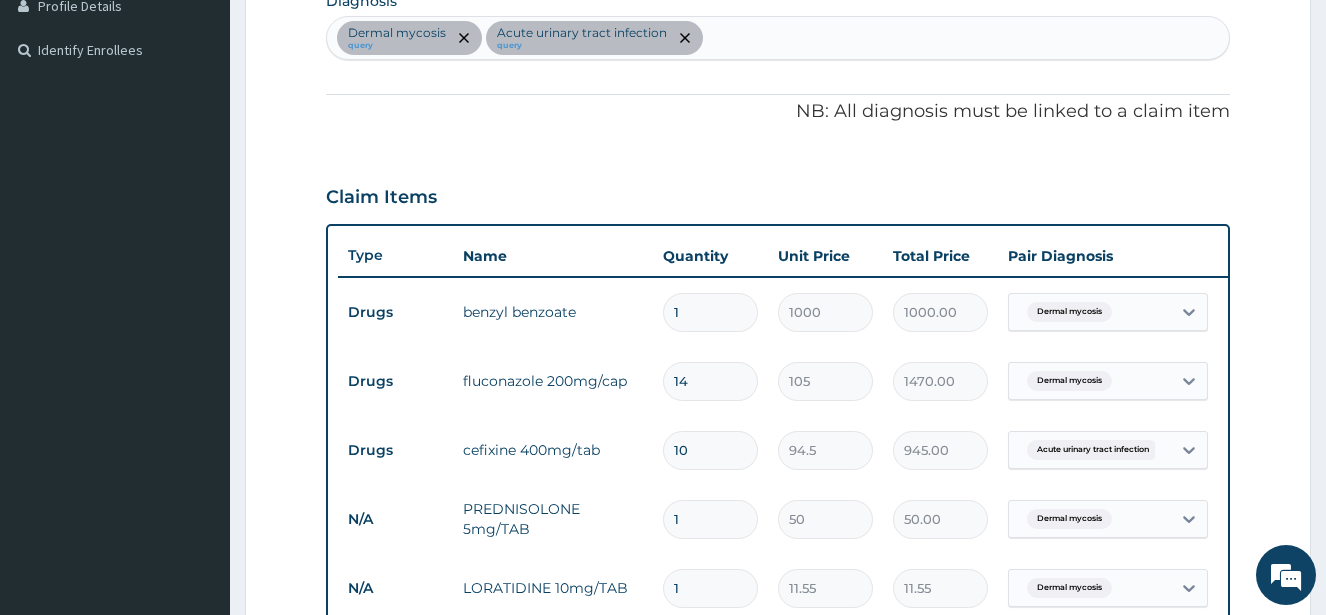 scroll, scrollTop: 449, scrollLeft: 0, axis: vertical 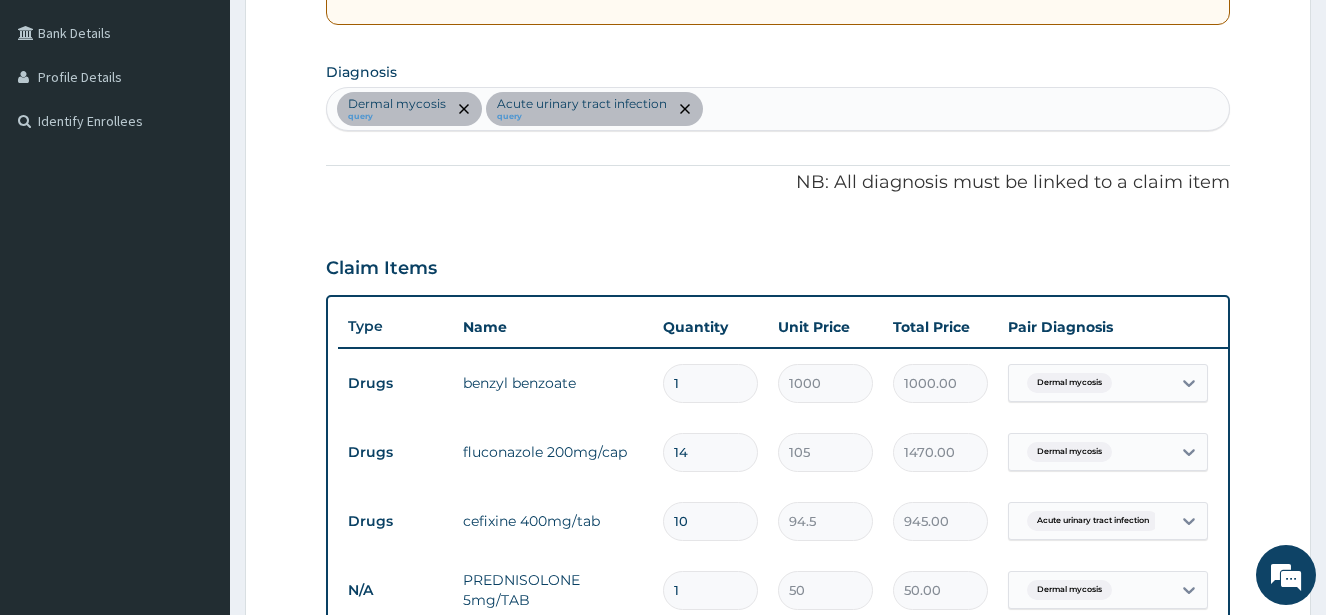 click on "Dermal mycosis query Acute urinary tract infection query" at bounding box center [778, 109] 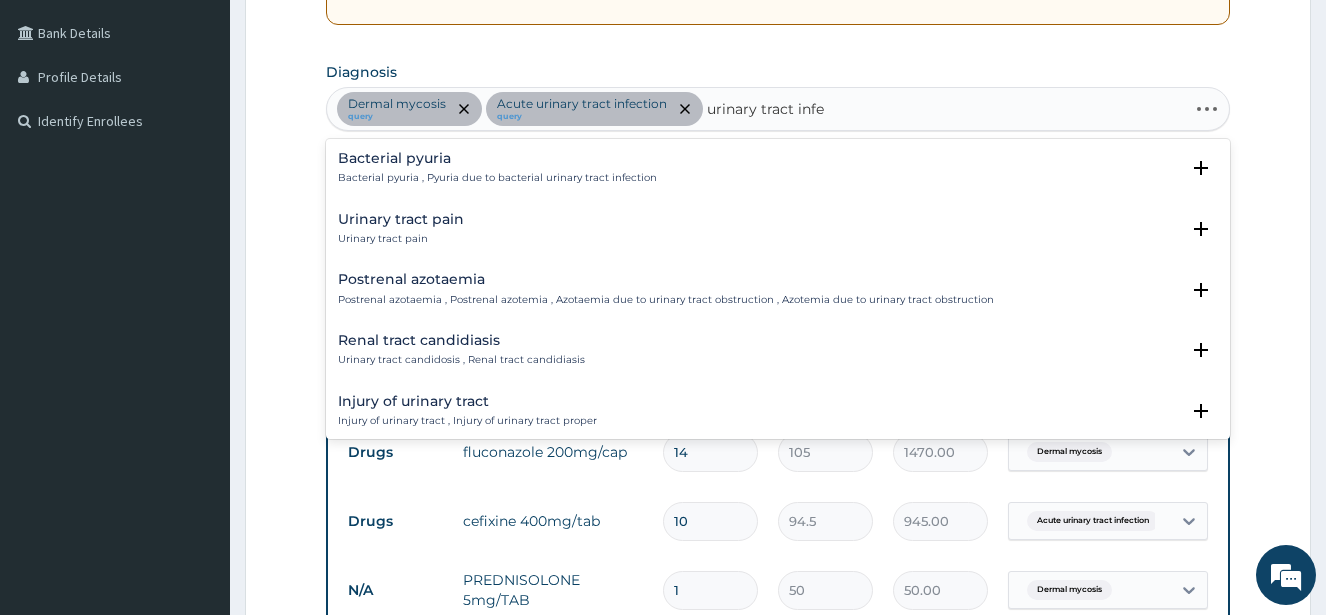type on "urinary tract infec" 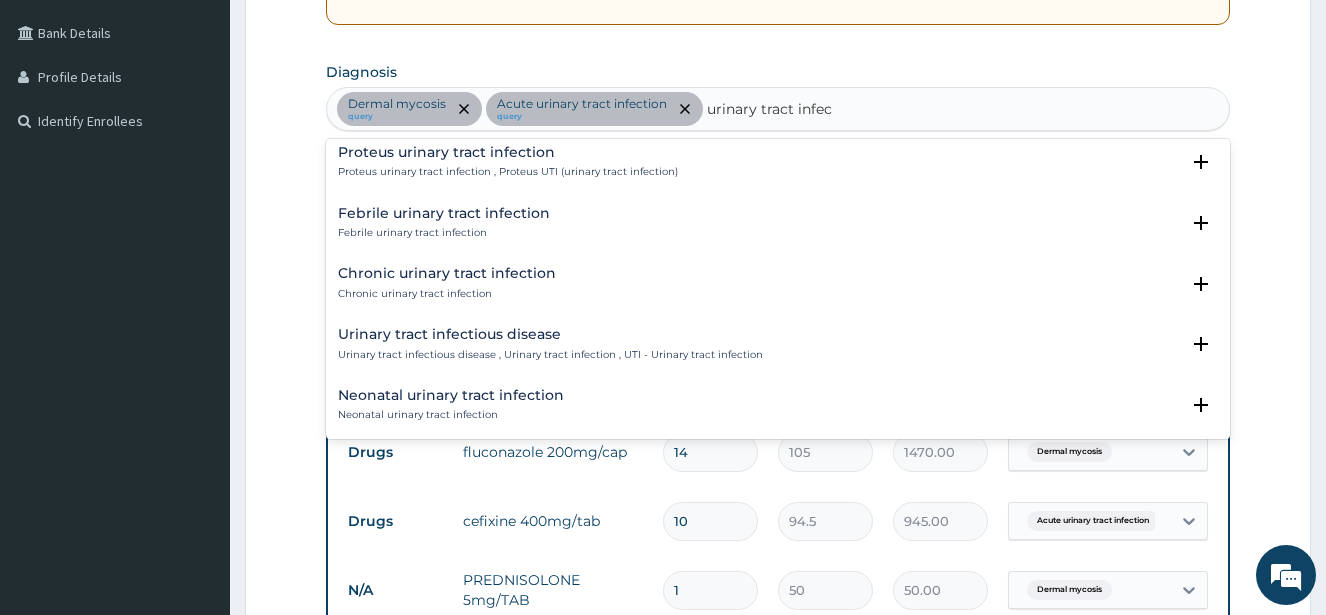 scroll, scrollTop: 196, scrollLeft: 0, axis: vertical 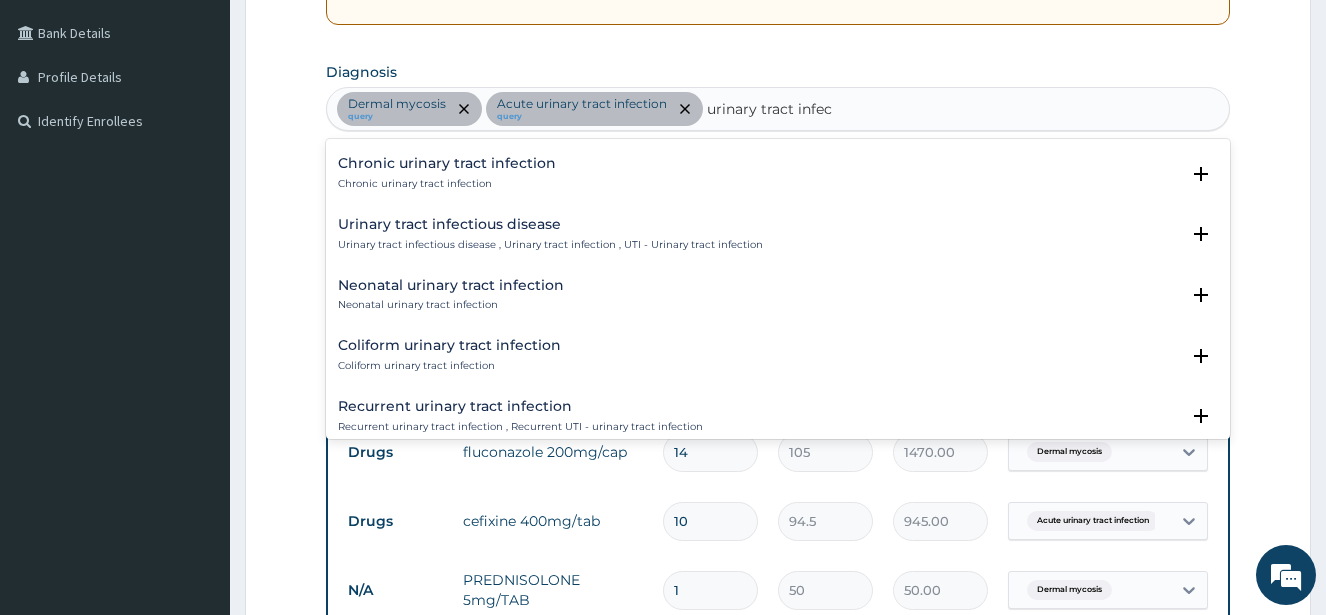 click on "Urinary tract infectious disease" at bounding box center (550, 224) 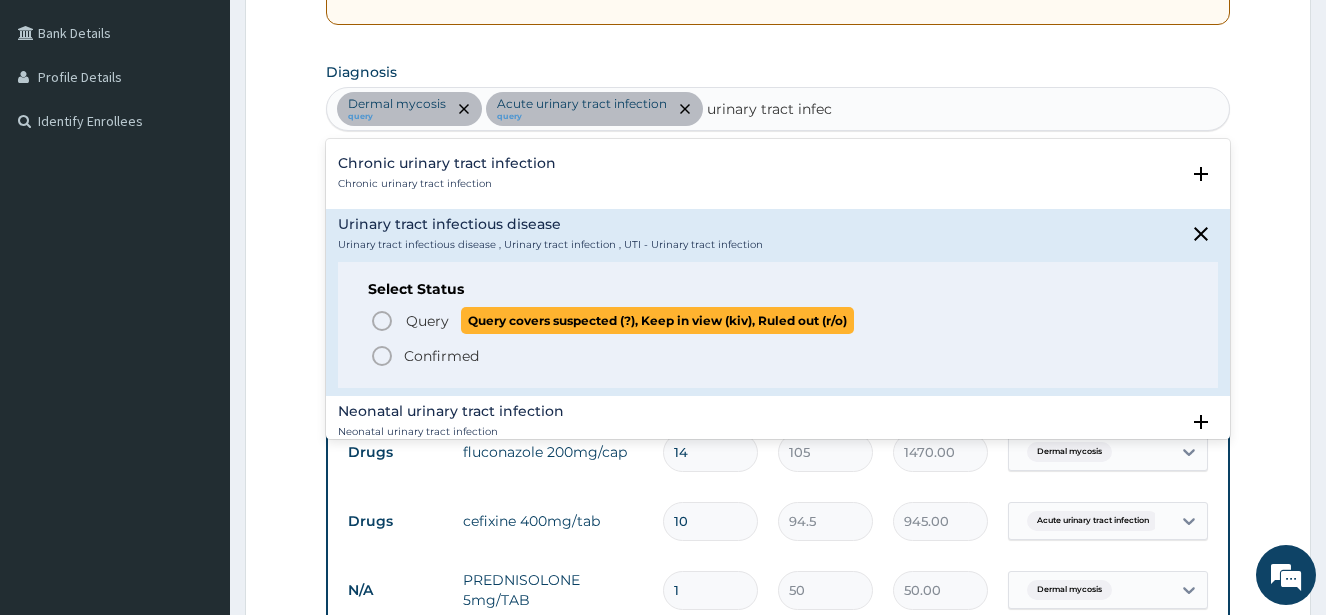 click 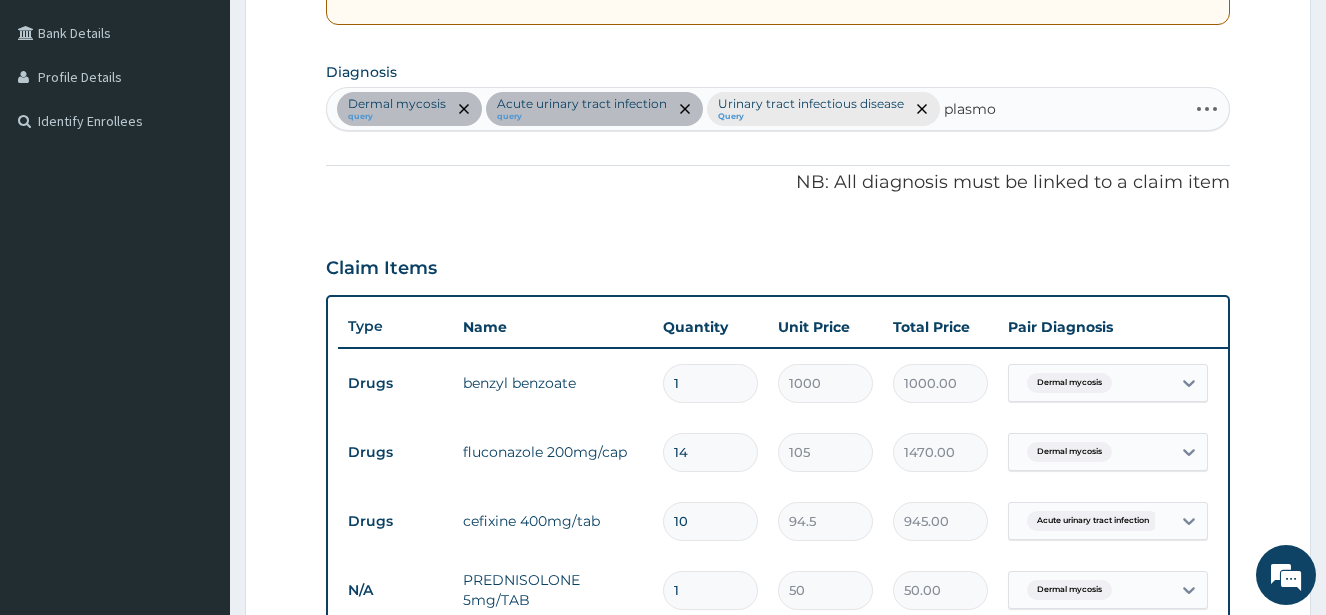 type on "plasmod" 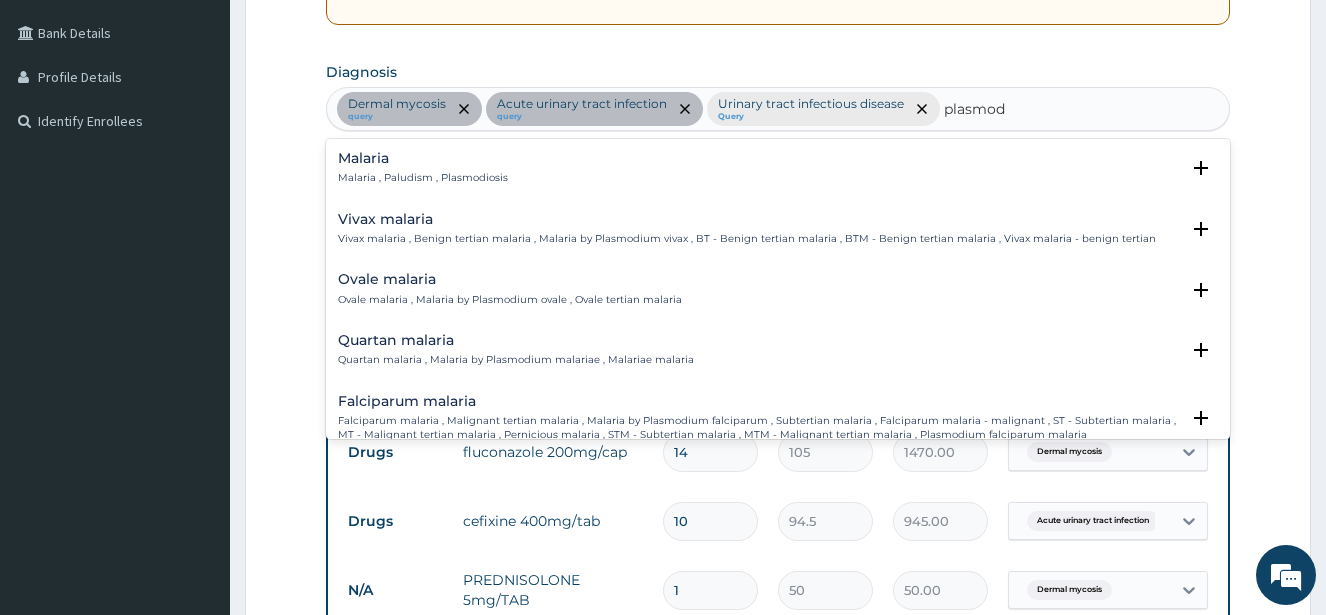 click on "Malaria Malaria , Paludism , Plasmodiosis" at bounding box center (423, 168) 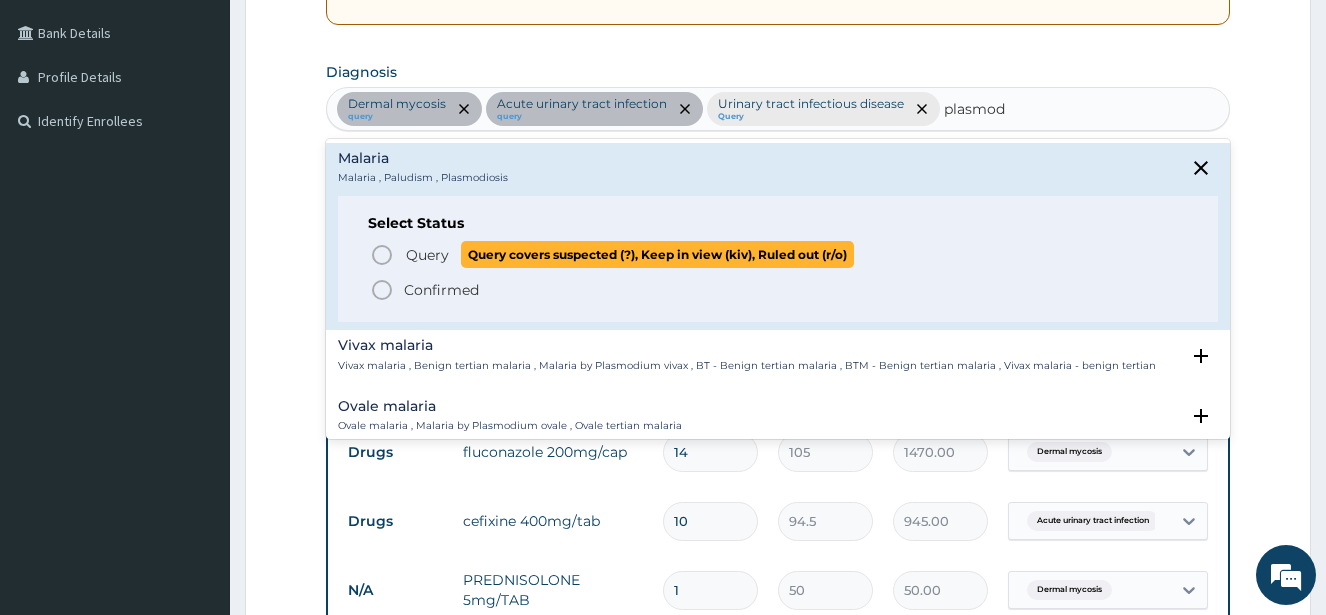 click 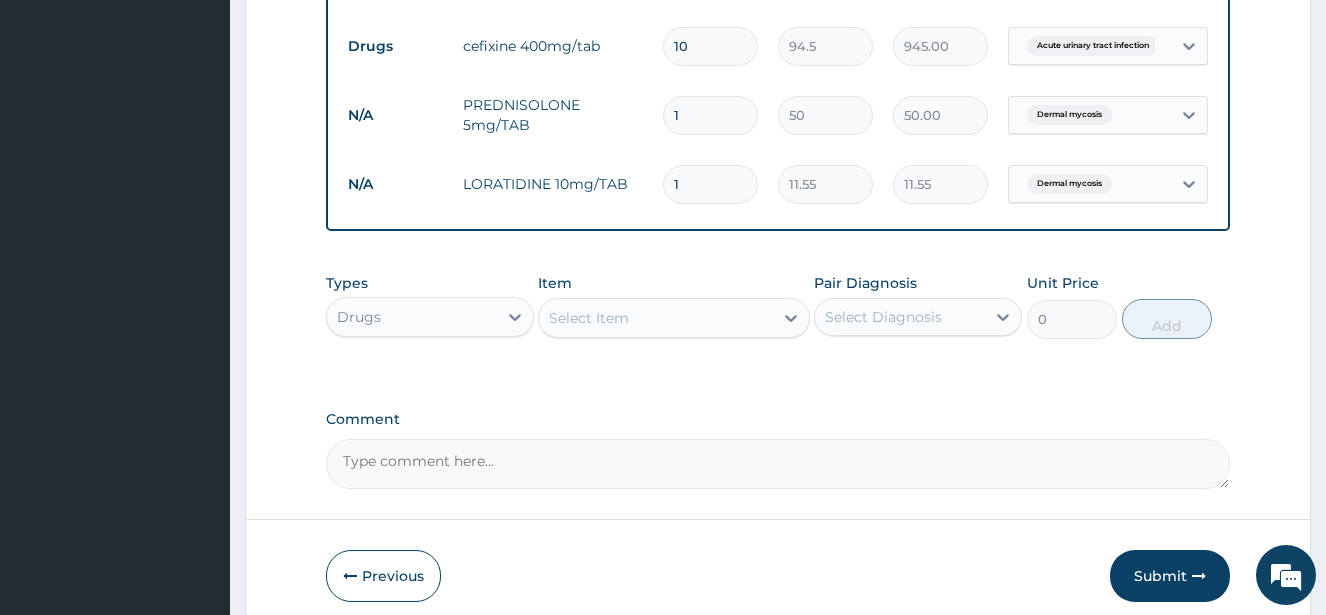 scroll, scrollTop: 933, scrollLeft: 0, axis: vertical 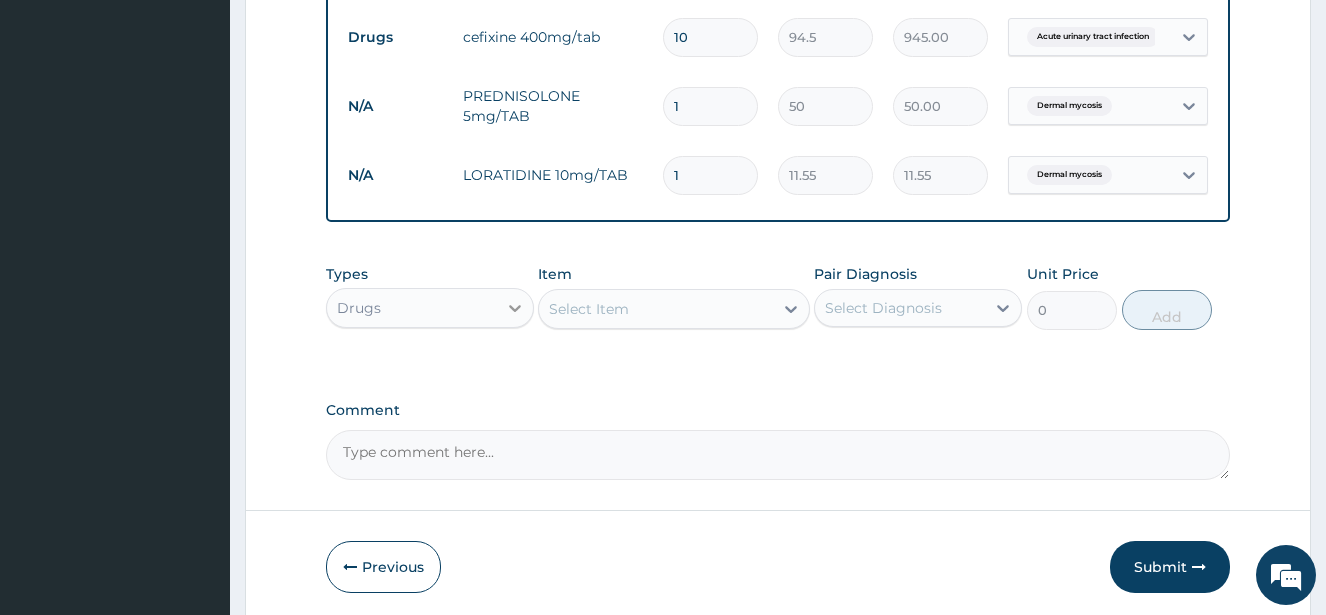 click 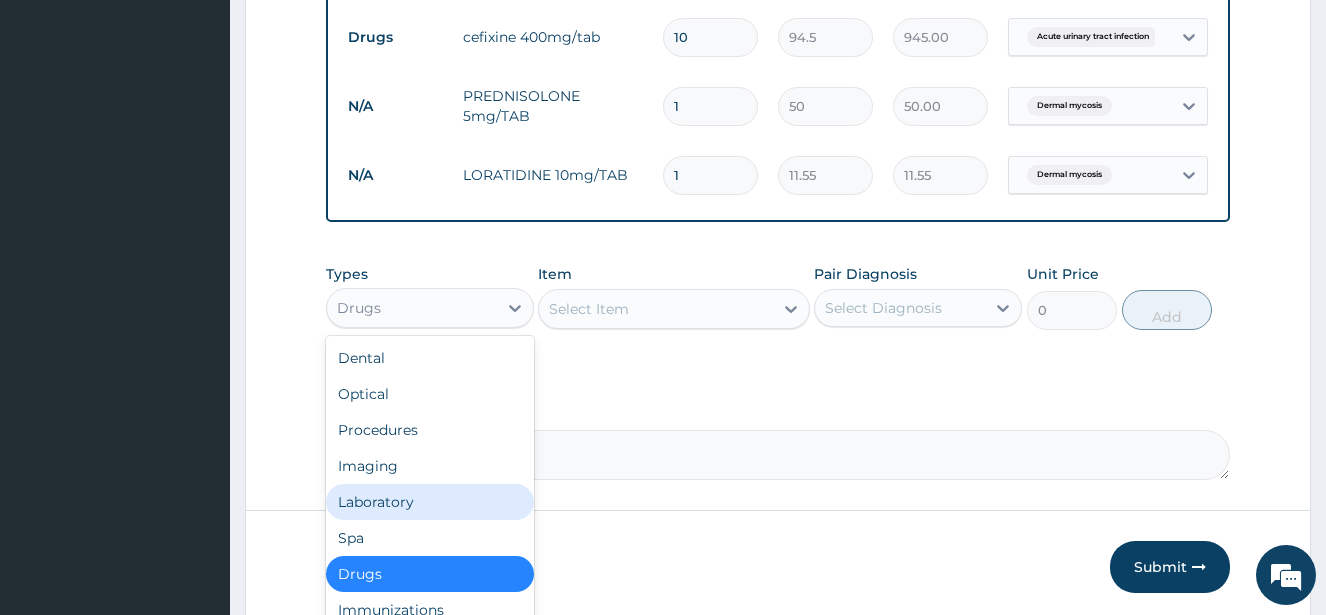 click on "Laboratory" at bounding box center (430, 502) 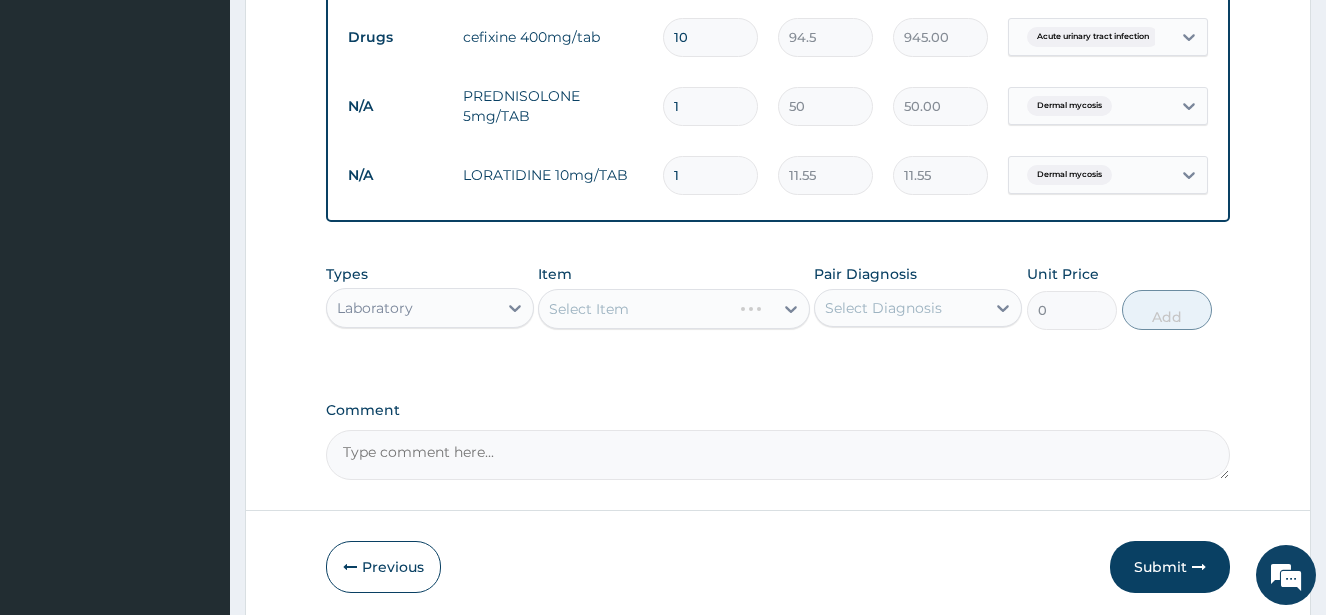 click on "Select Item" at bounding box center (673, 309) 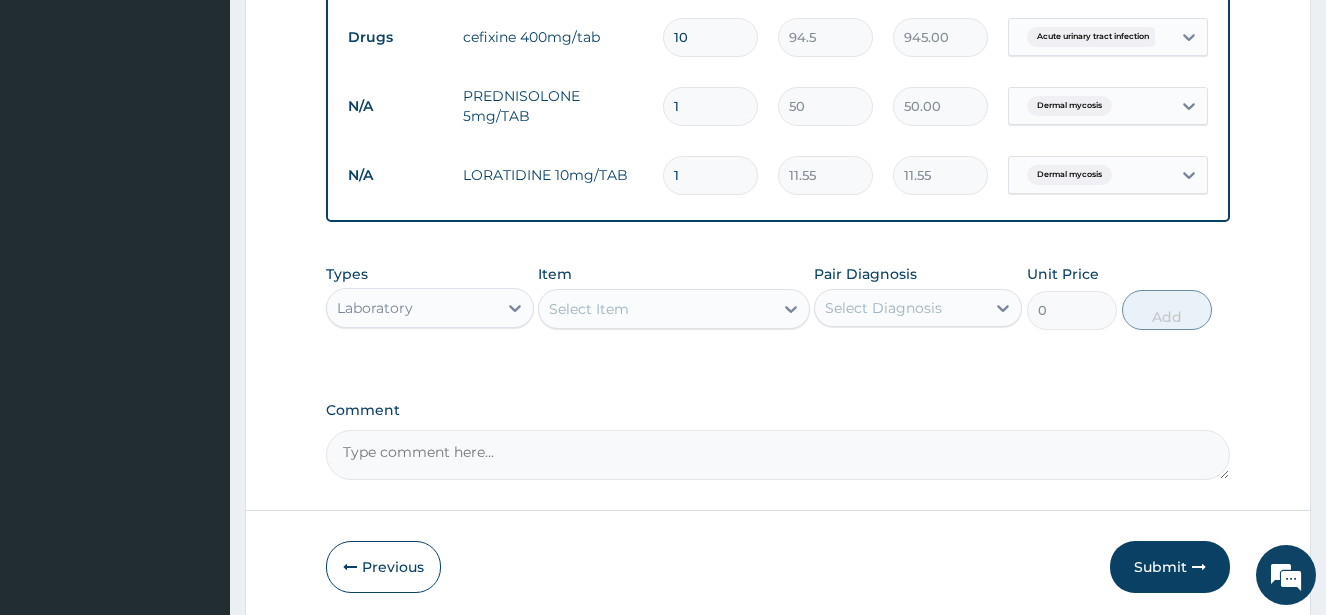 click 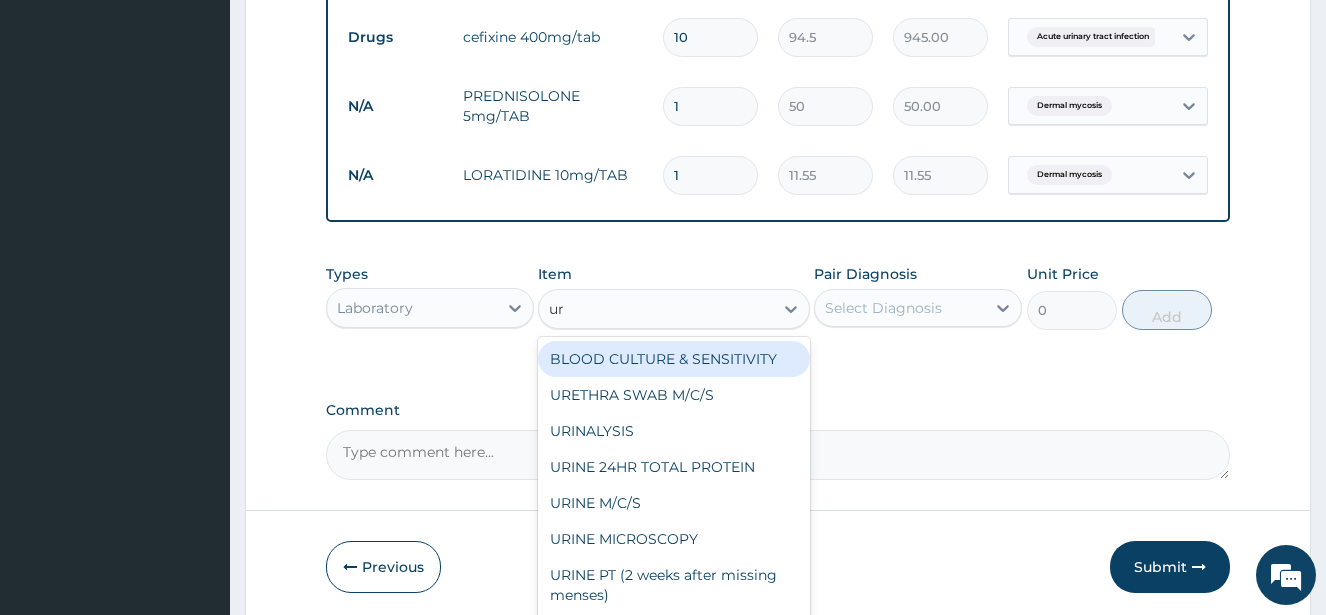 type on "uri" 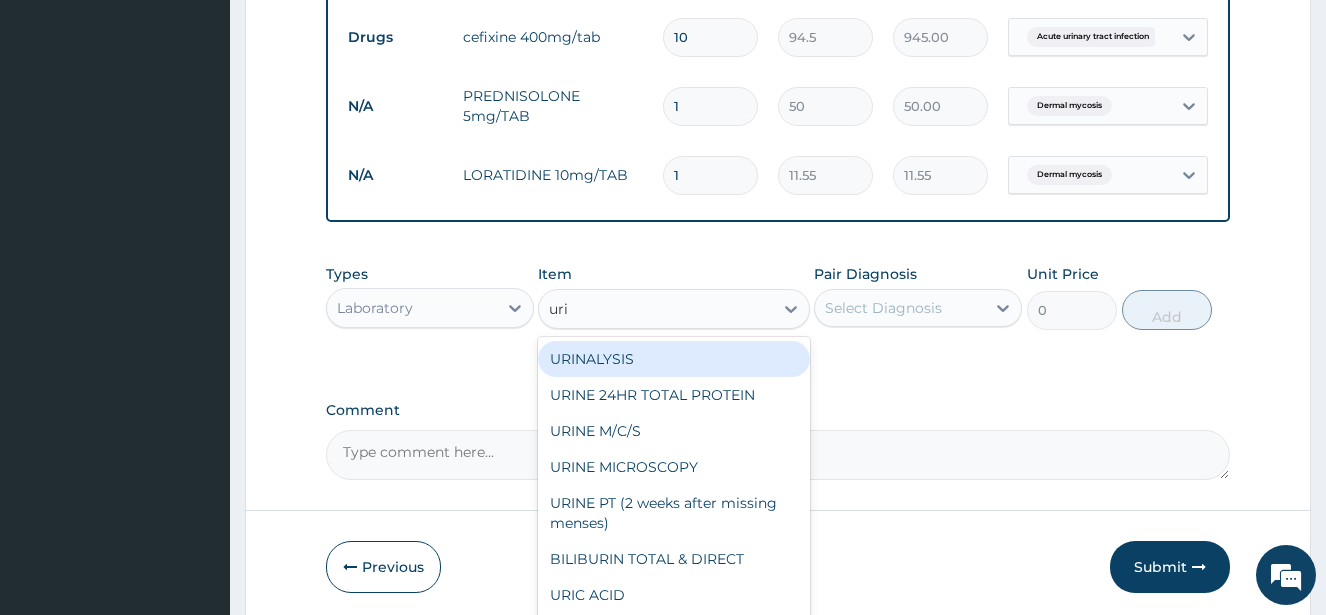 click on "URINALYSIS" at bounding box center (673, 359) 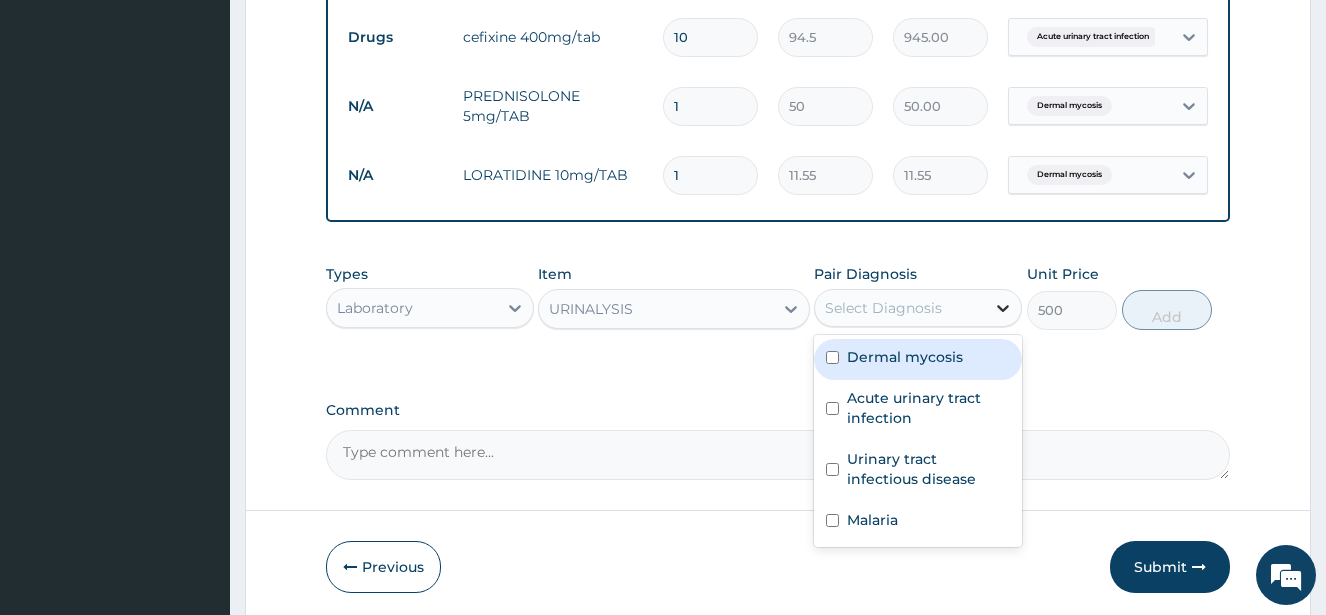 click 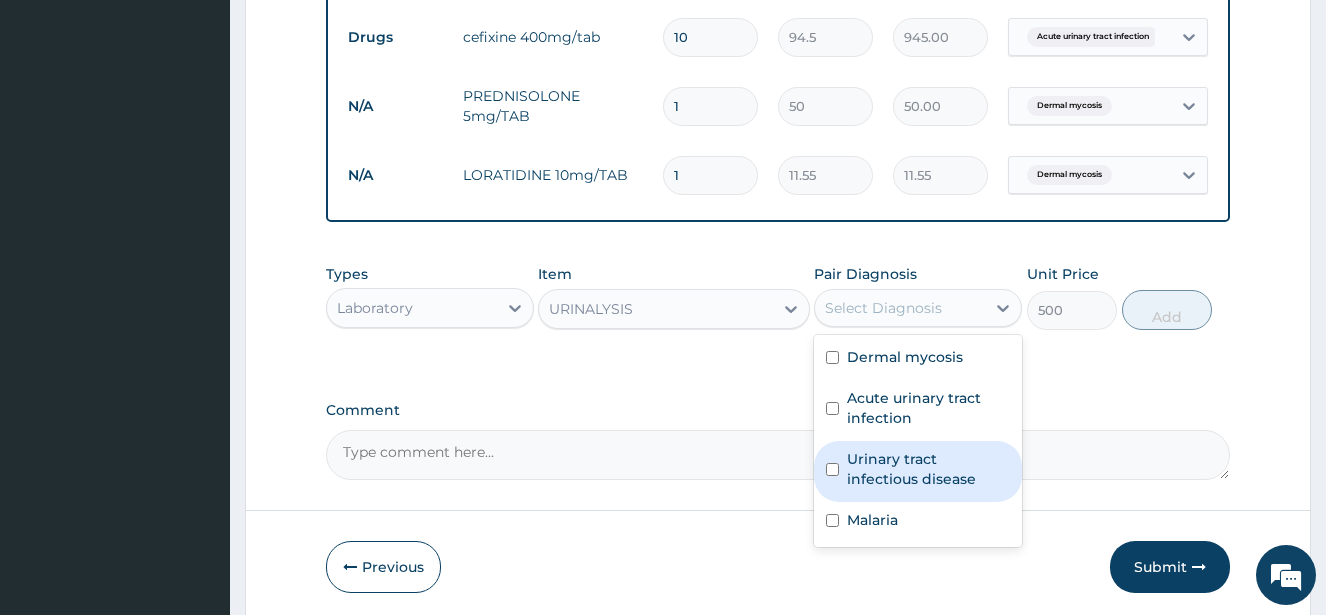 click at bounding box center (832, 469) 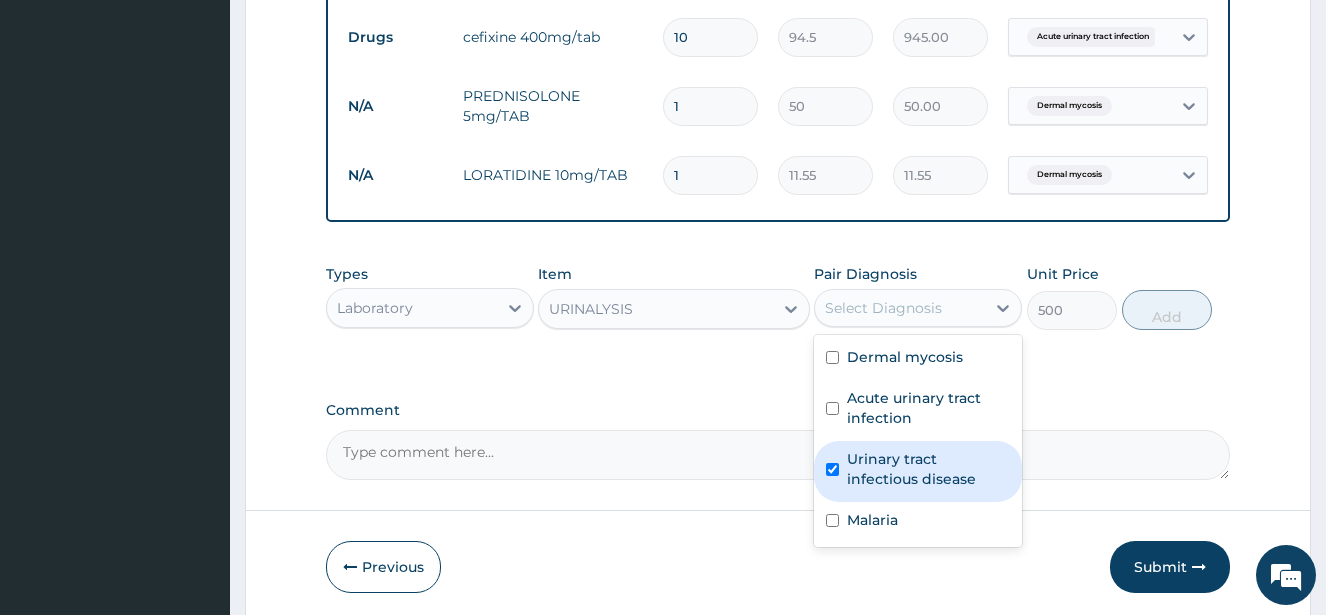 checkbox on "true" 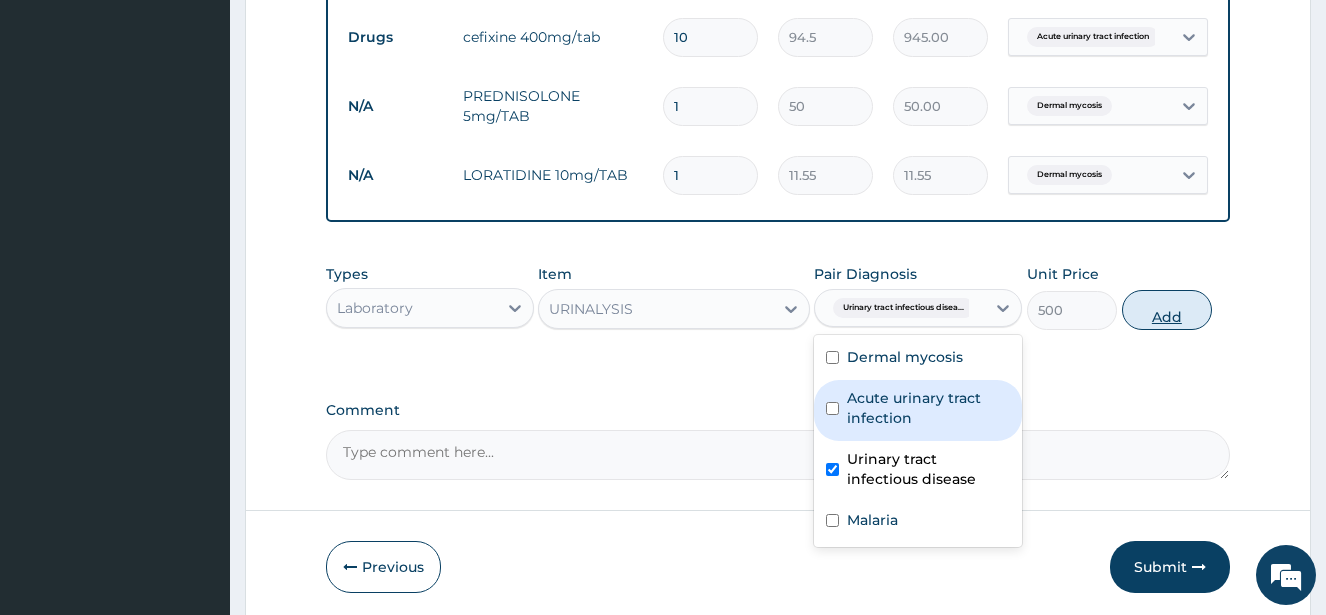 click on "Add" at bounding box center (1167, 310) 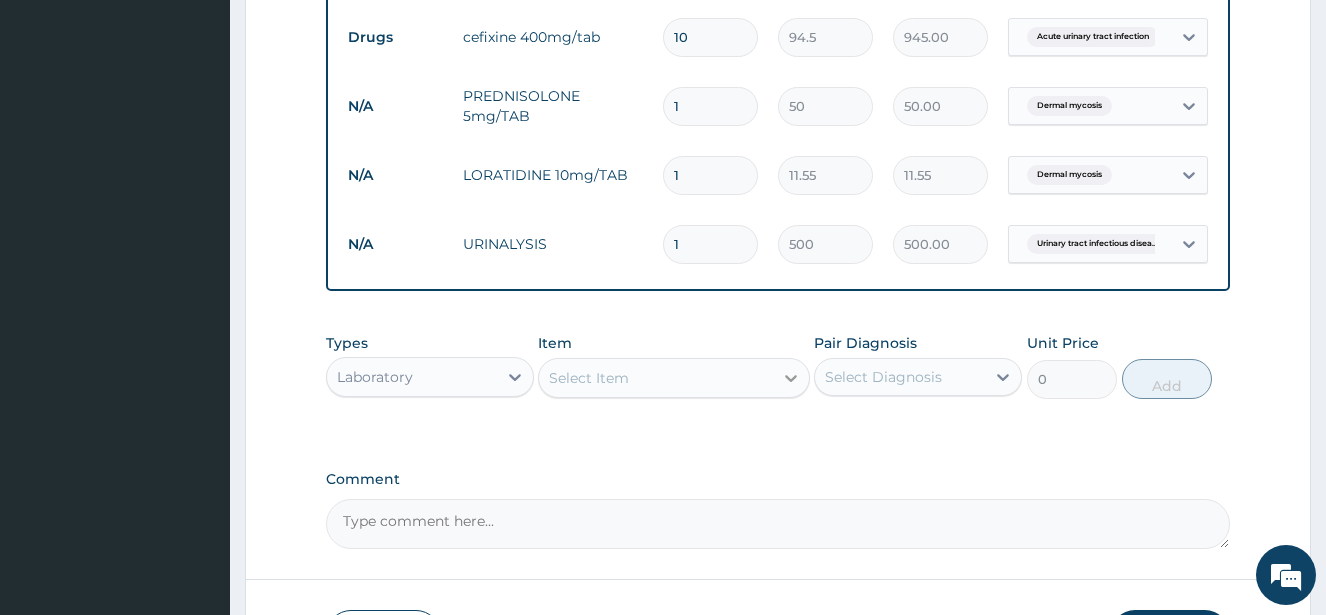 click 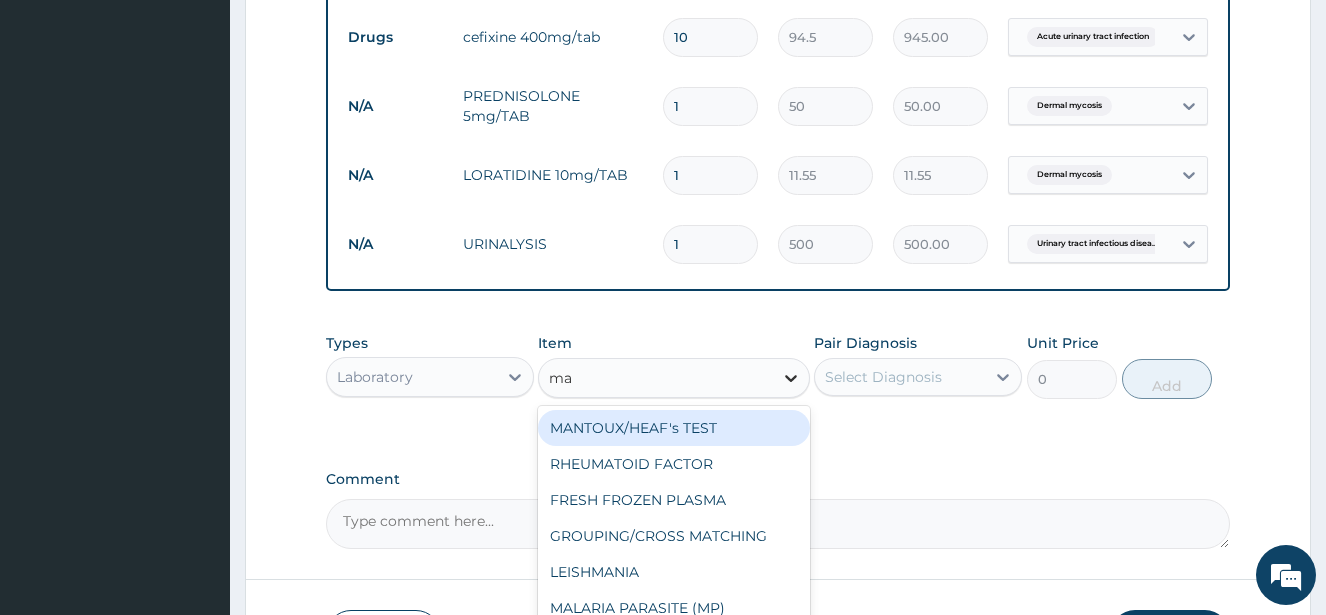 type on "mal" 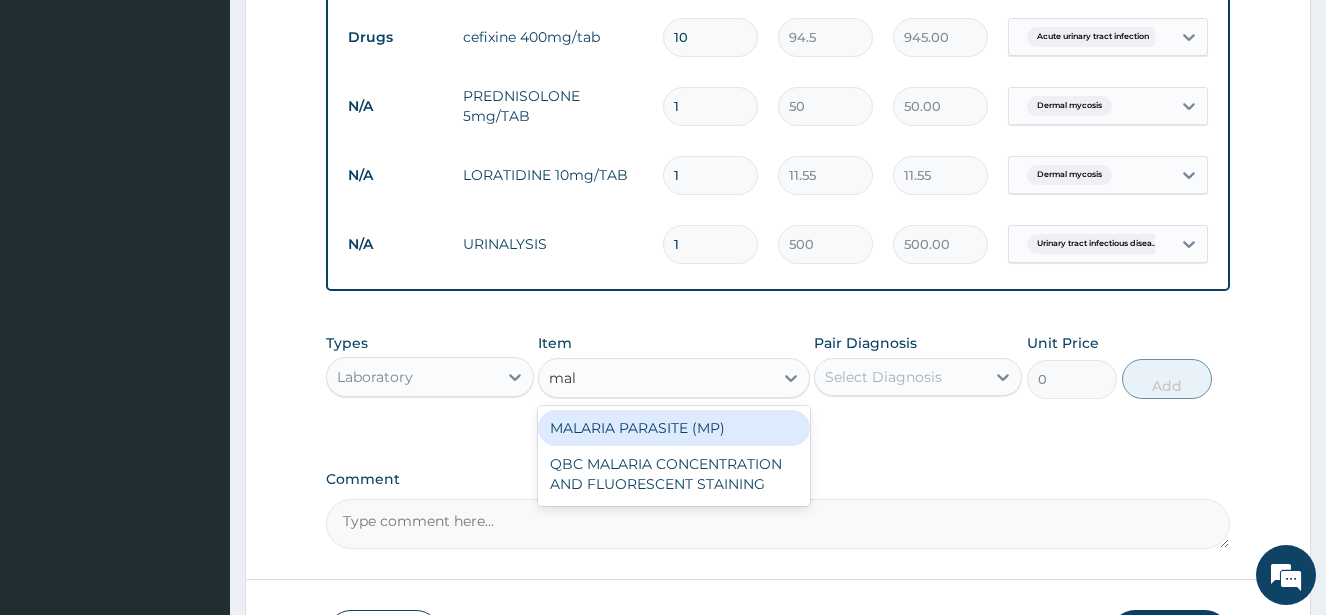 click on "MALARIA PARASITE (MP)" at bounding box center (673, 428) 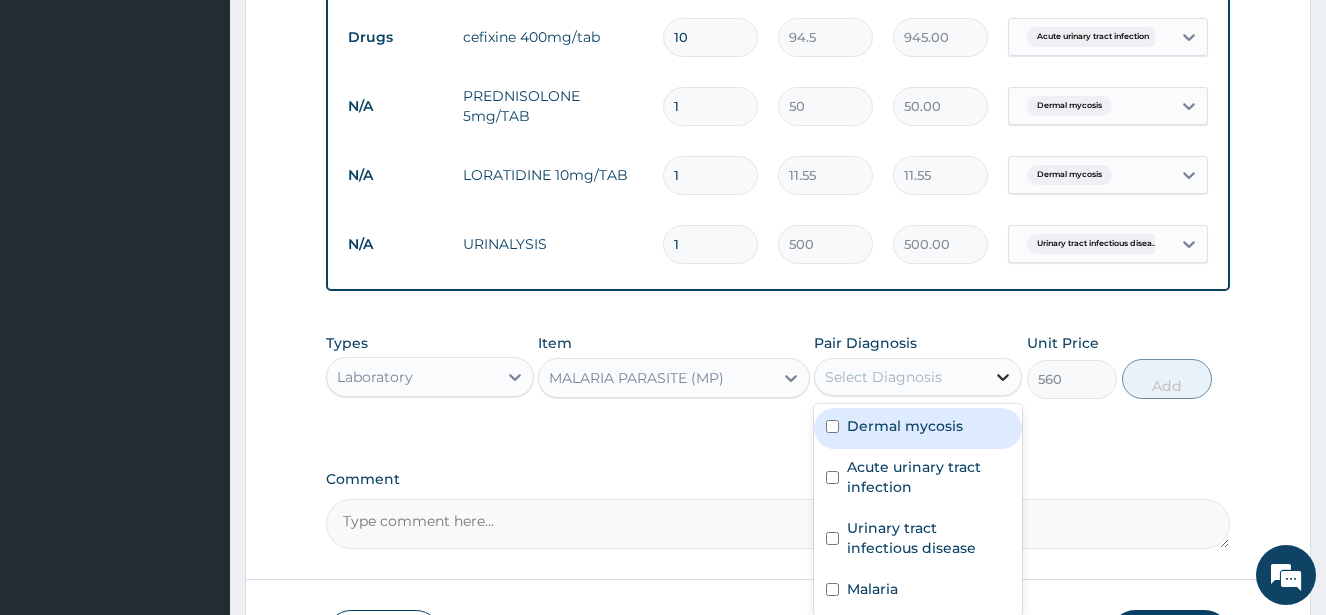 click 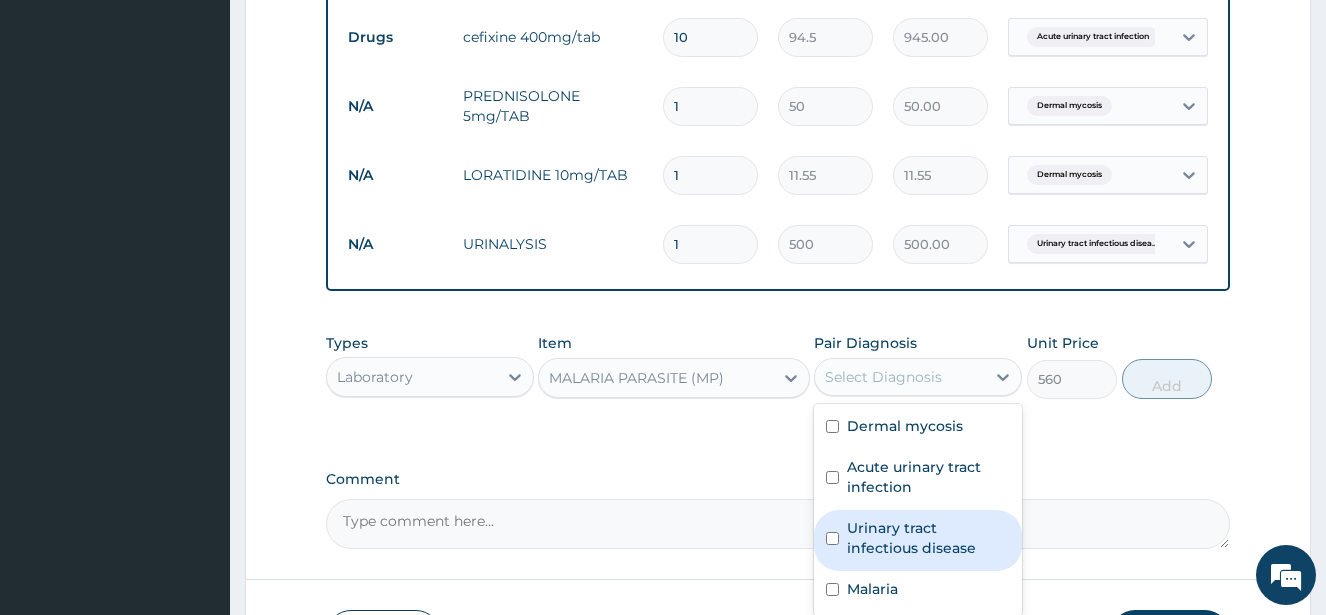 click at bounding box center (832, 538) 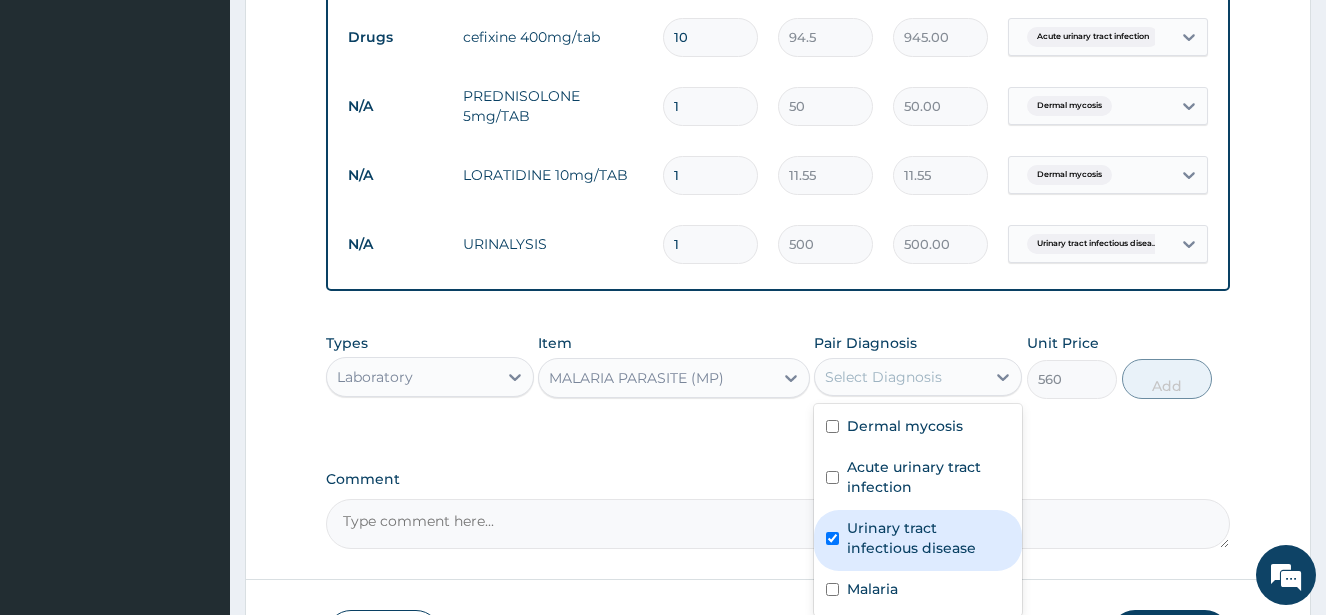 checkbox on "true" 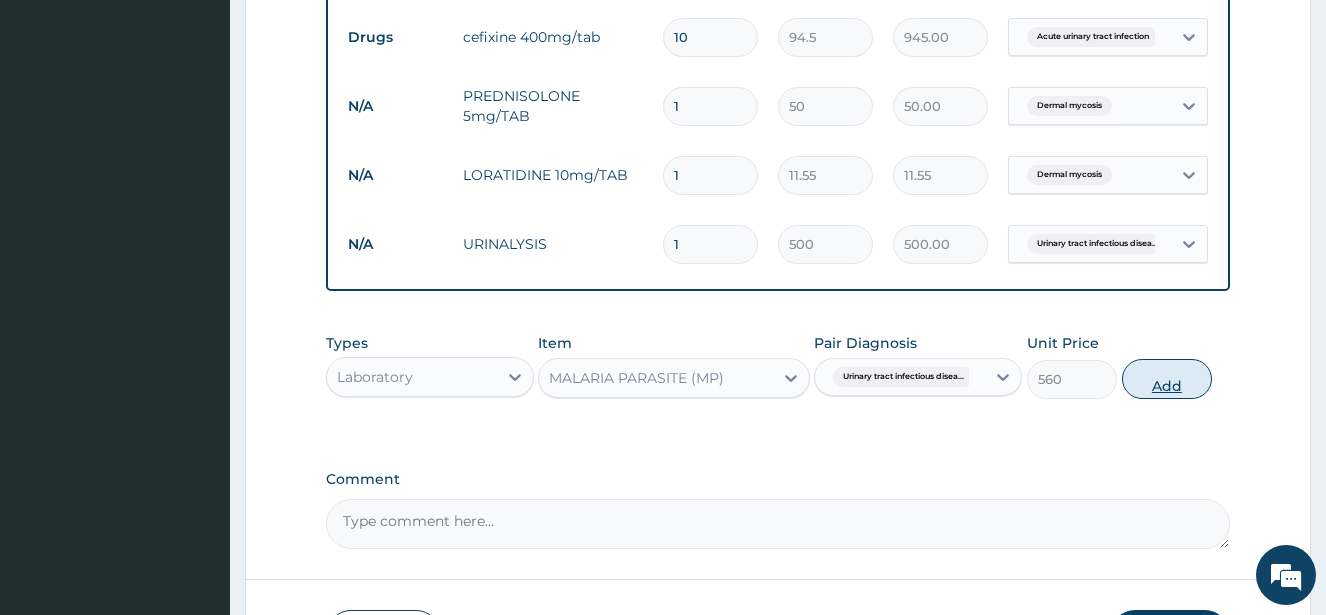 click on "Add" at bounding box center (1167, 379) 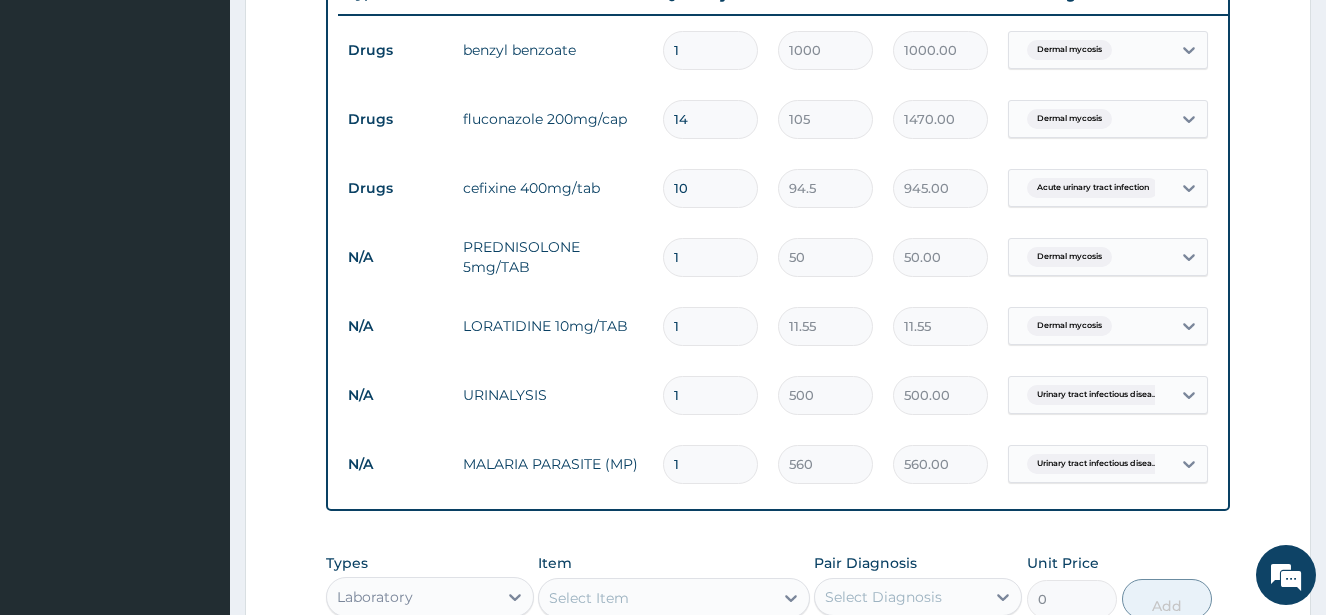 scroll, scrollTop: 776, scrollLeft: 0, axis: vertical 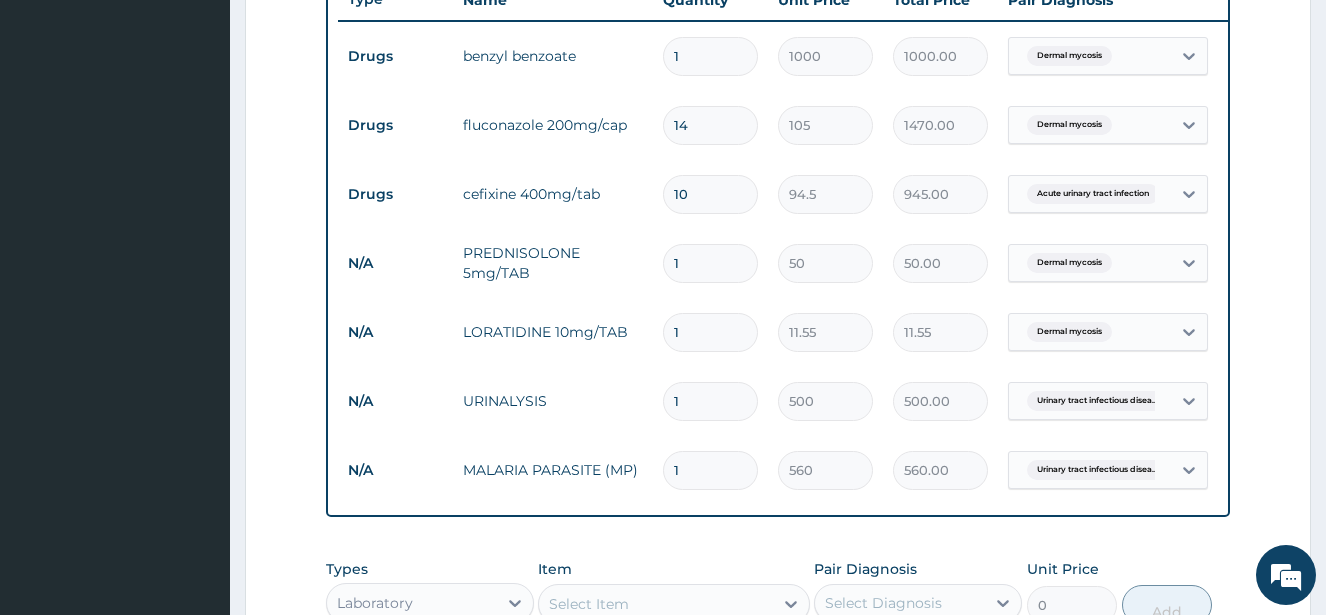 click on "1" at bounding box center [710, 332] 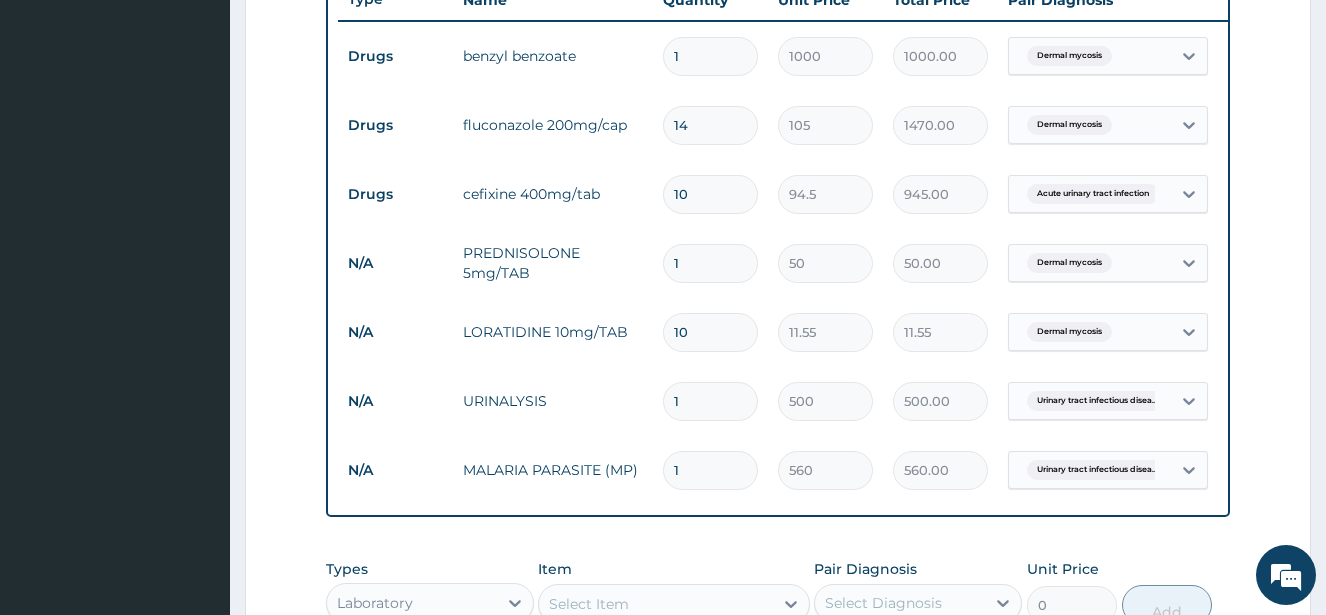 type on "115.50" 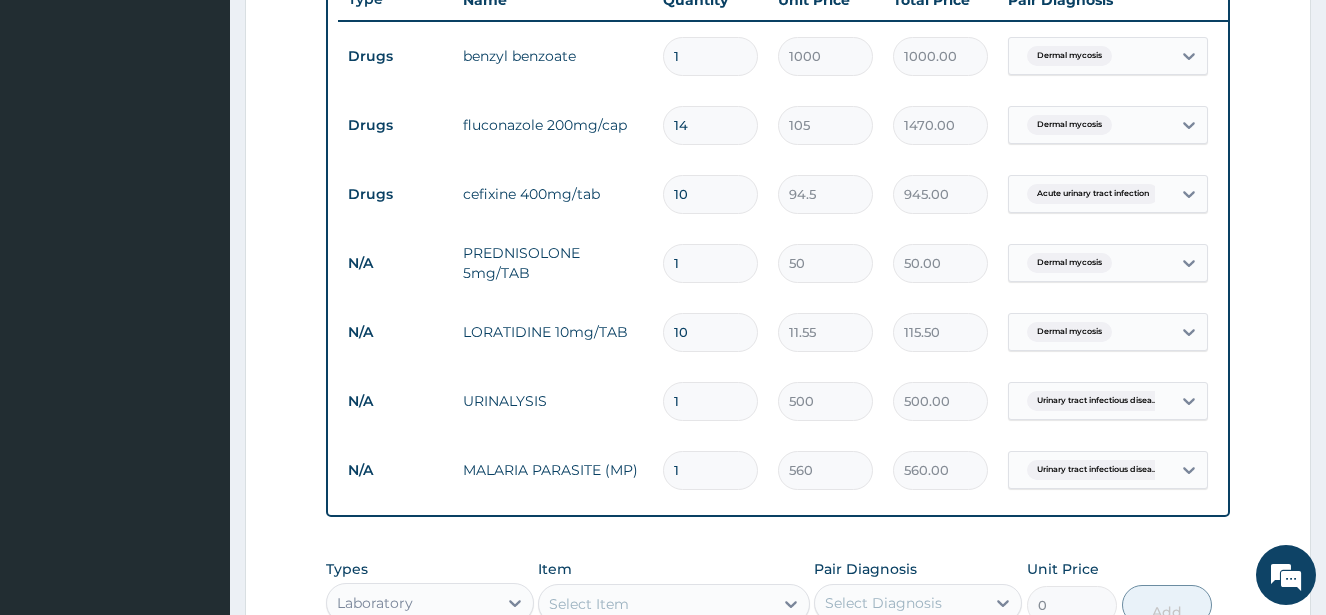 type on "10" 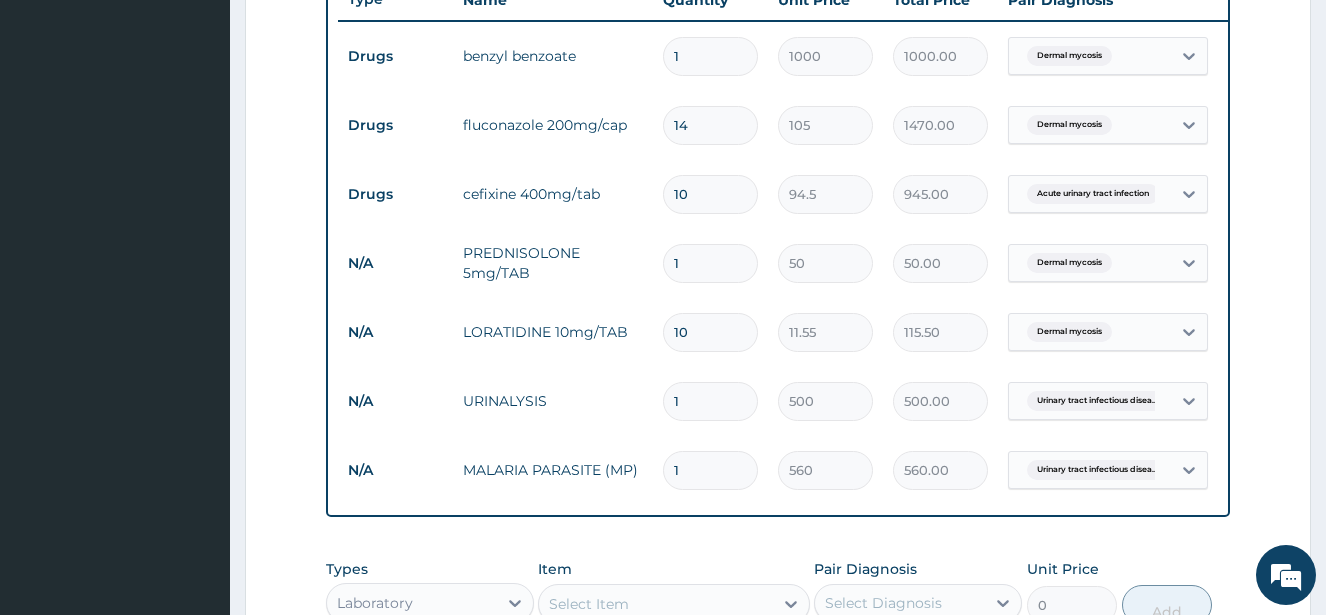 click on "1" at bounding box center (710, 263) 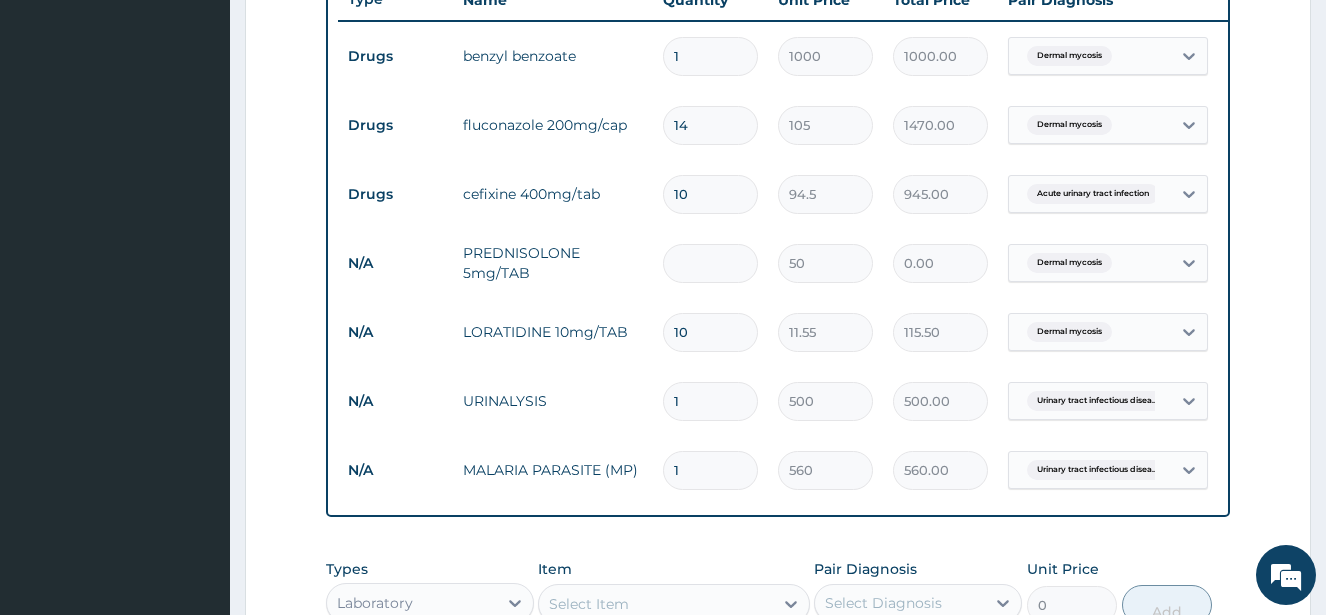 type on "2" 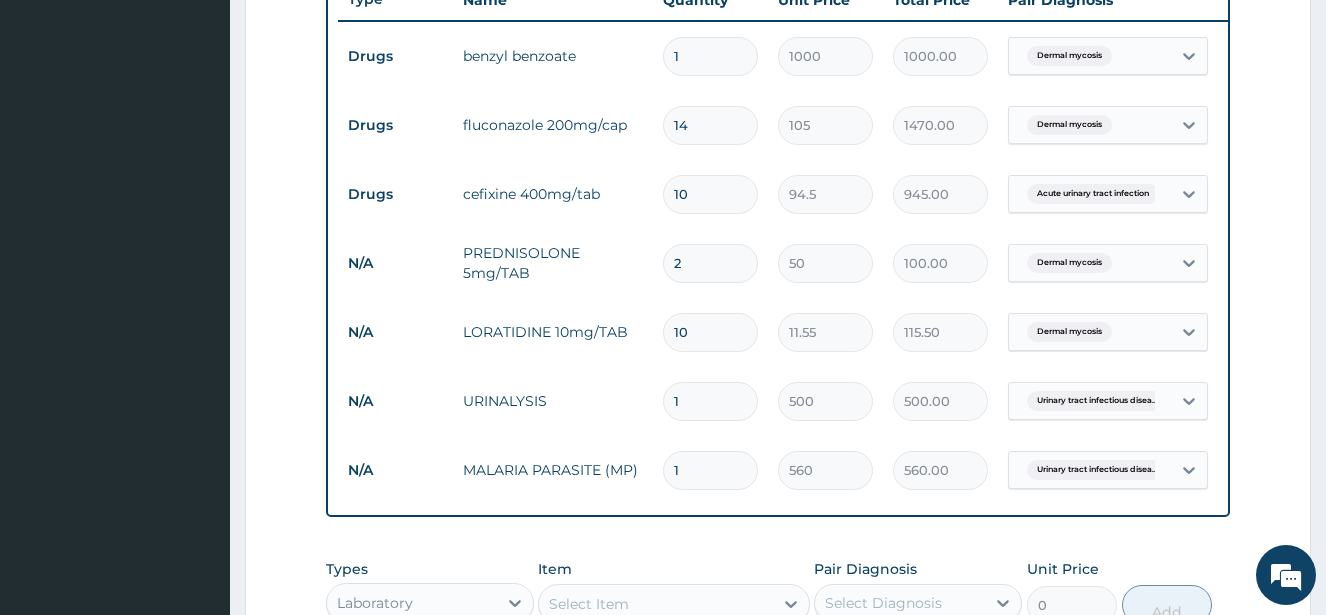 type on "20" 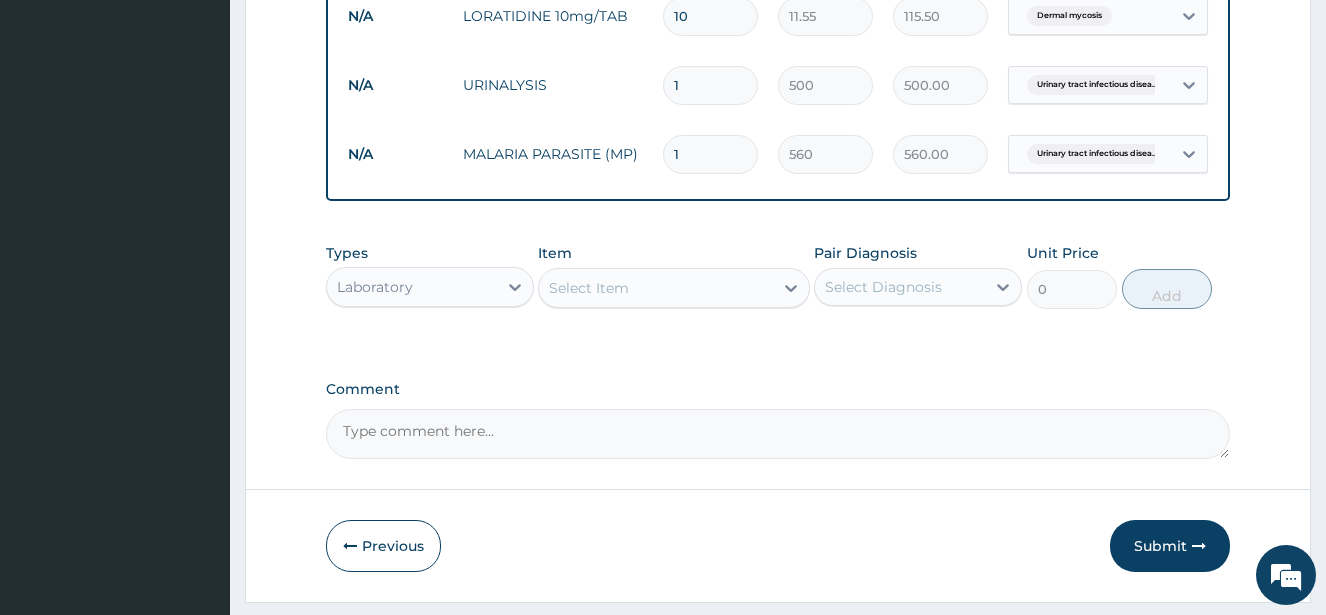 scroll, scrollTop: 1135, scrollLeft: 0, axis: vertical 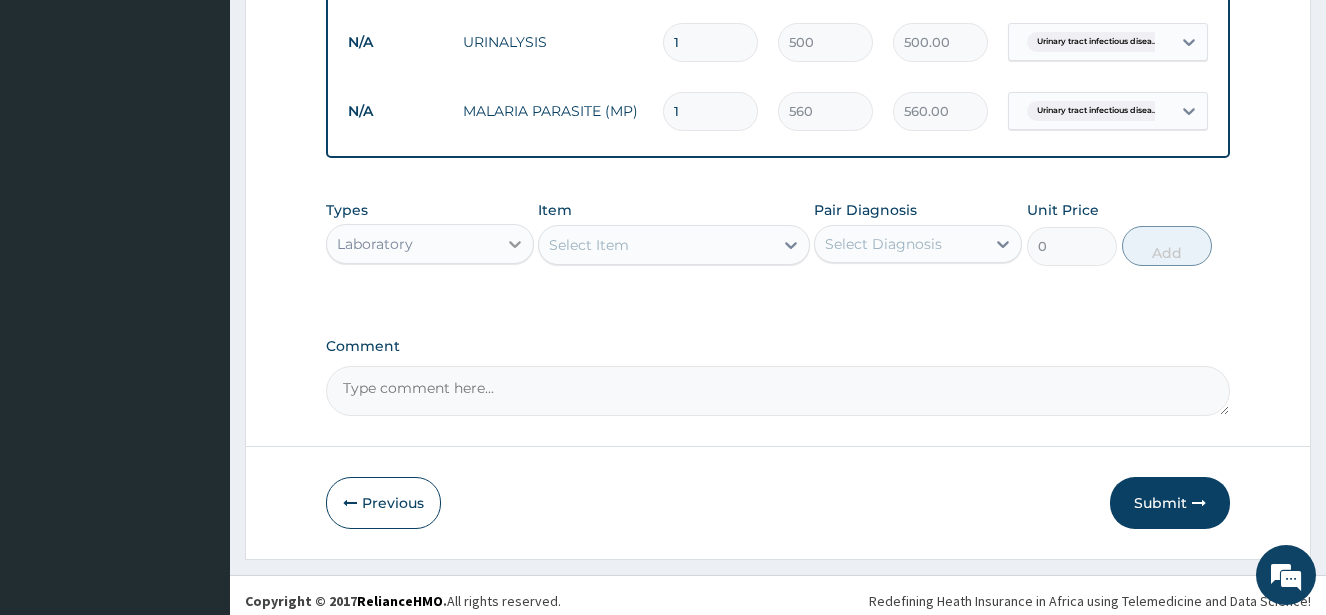 type on "20" 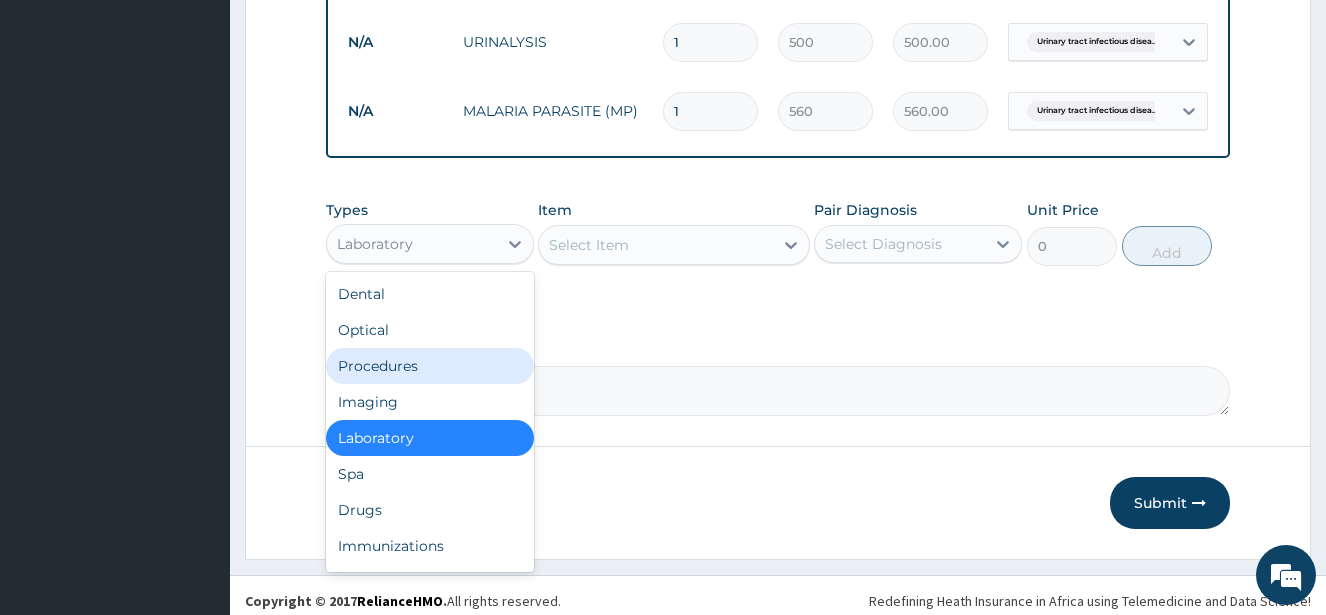 click on "Procedures" at bounding box center [430, 366] 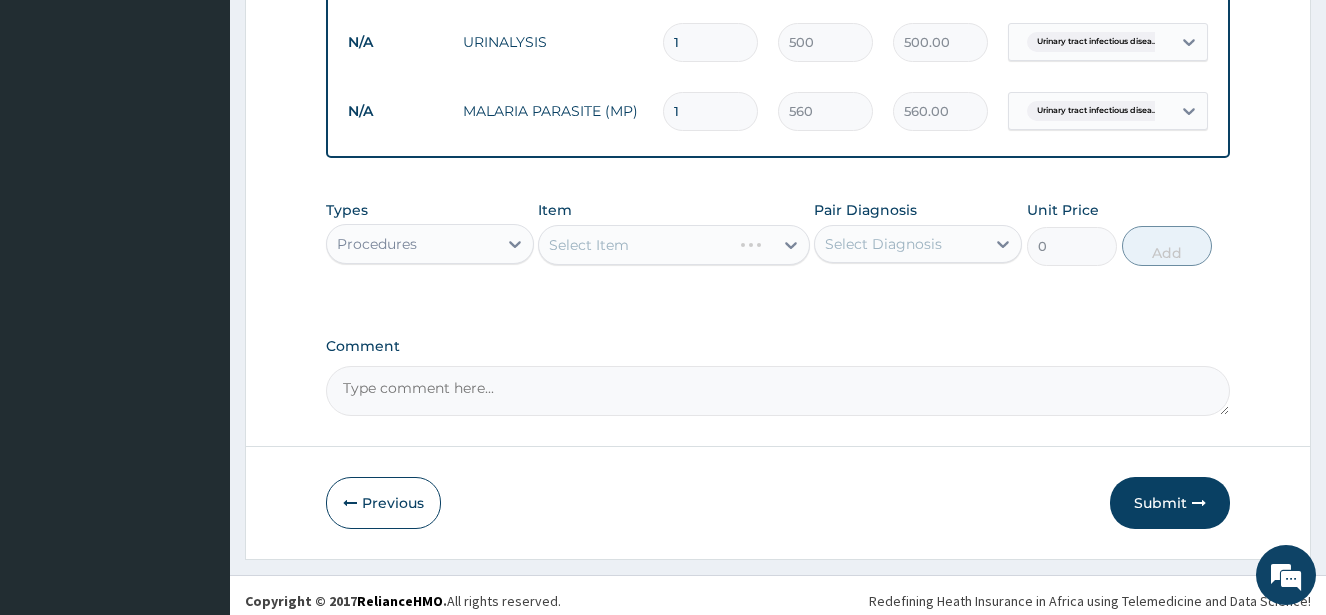 click on "Select Item" at bounding box center [673, 245] 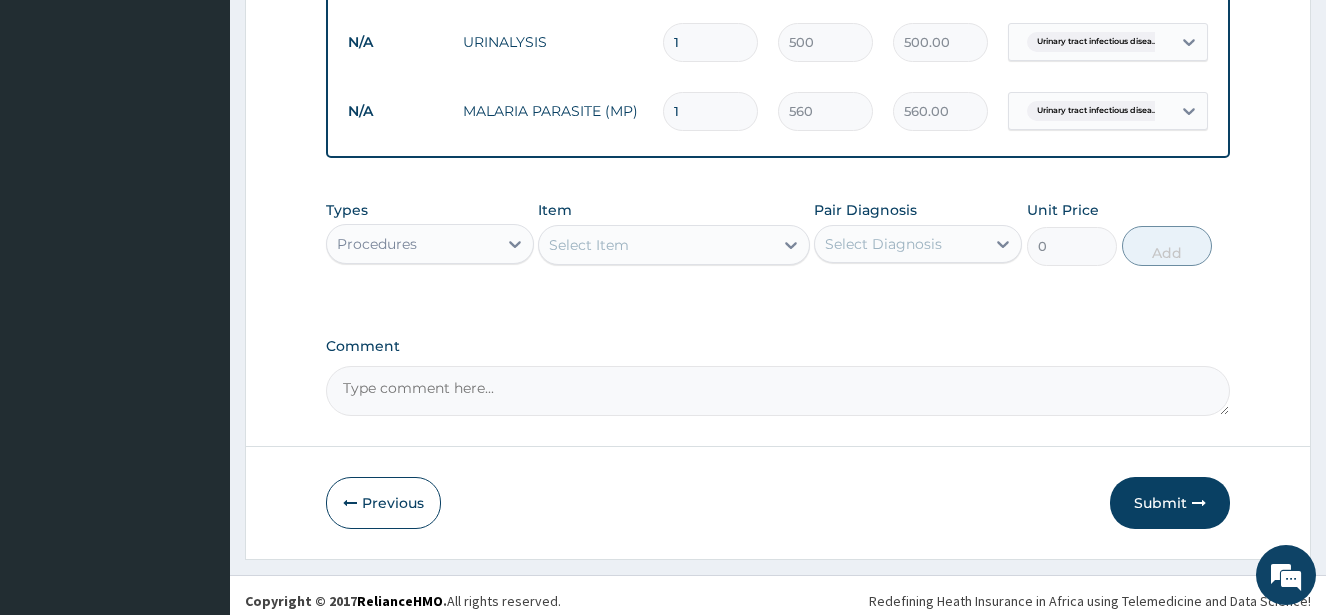 click 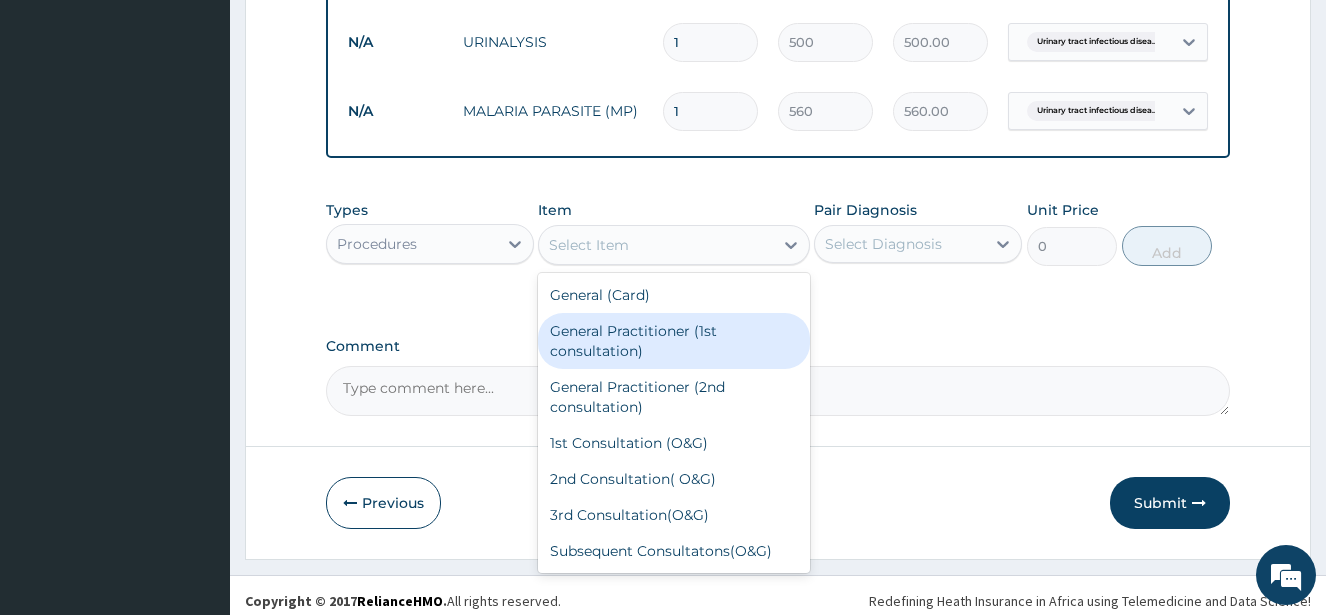 click on "General Practitioner (1st consultation)" at bounding box center (673, 341) 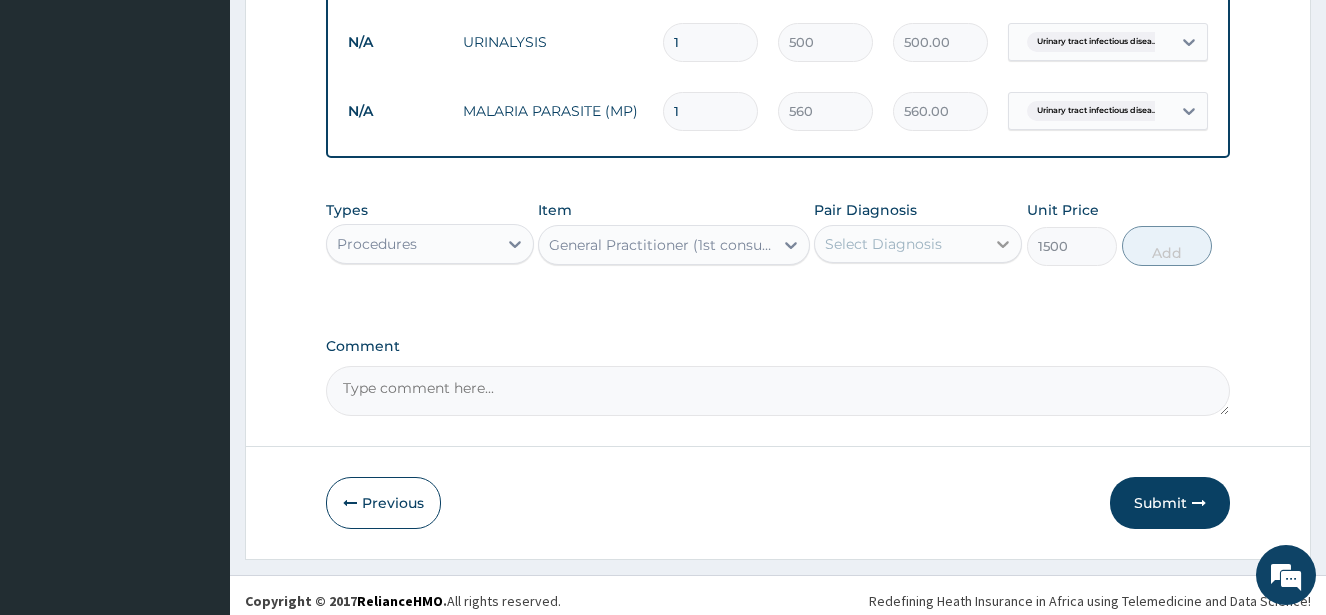 click 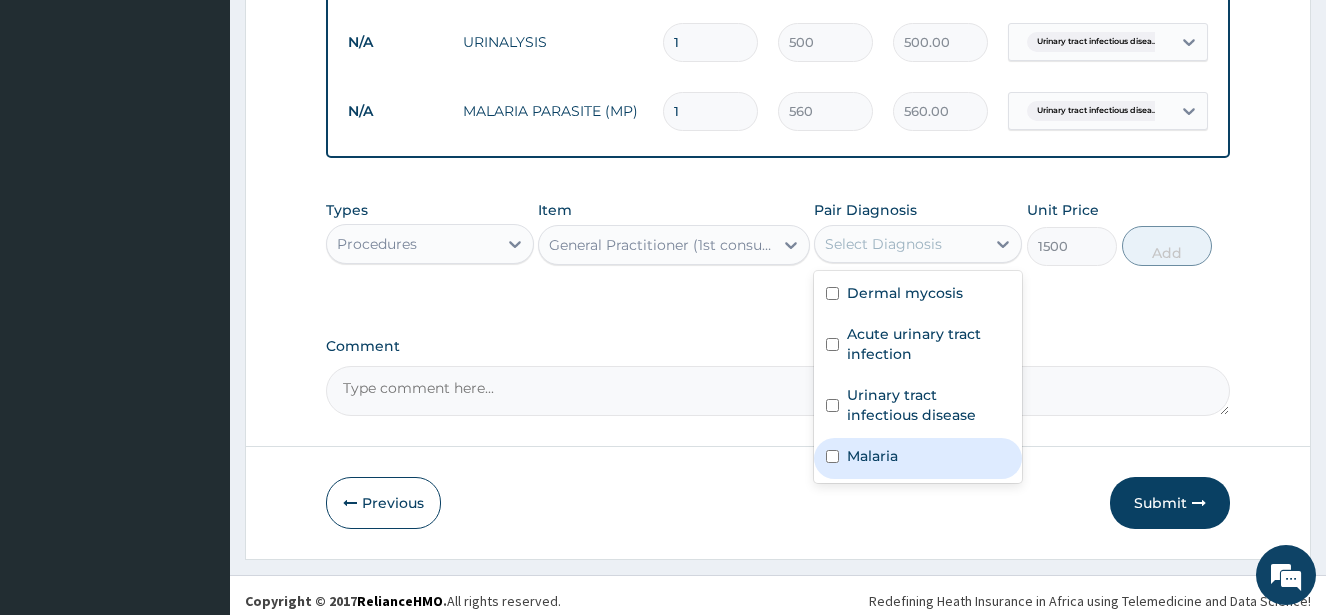 click at bounding box center [832, 456] 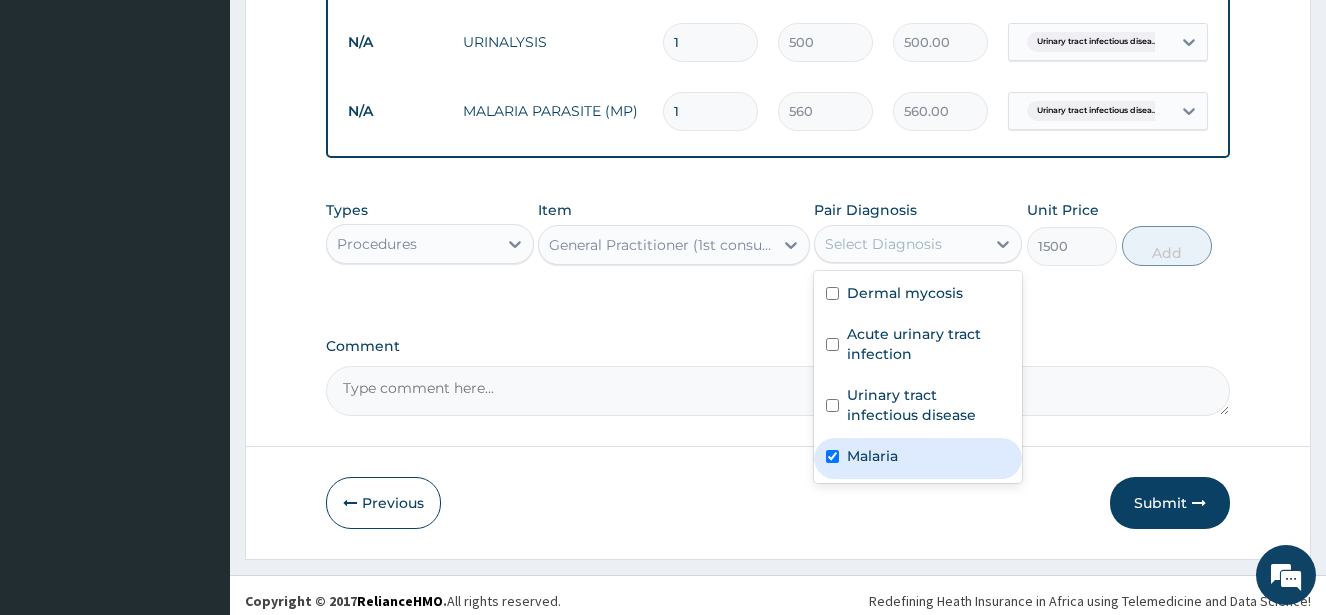 checkbox on "true" 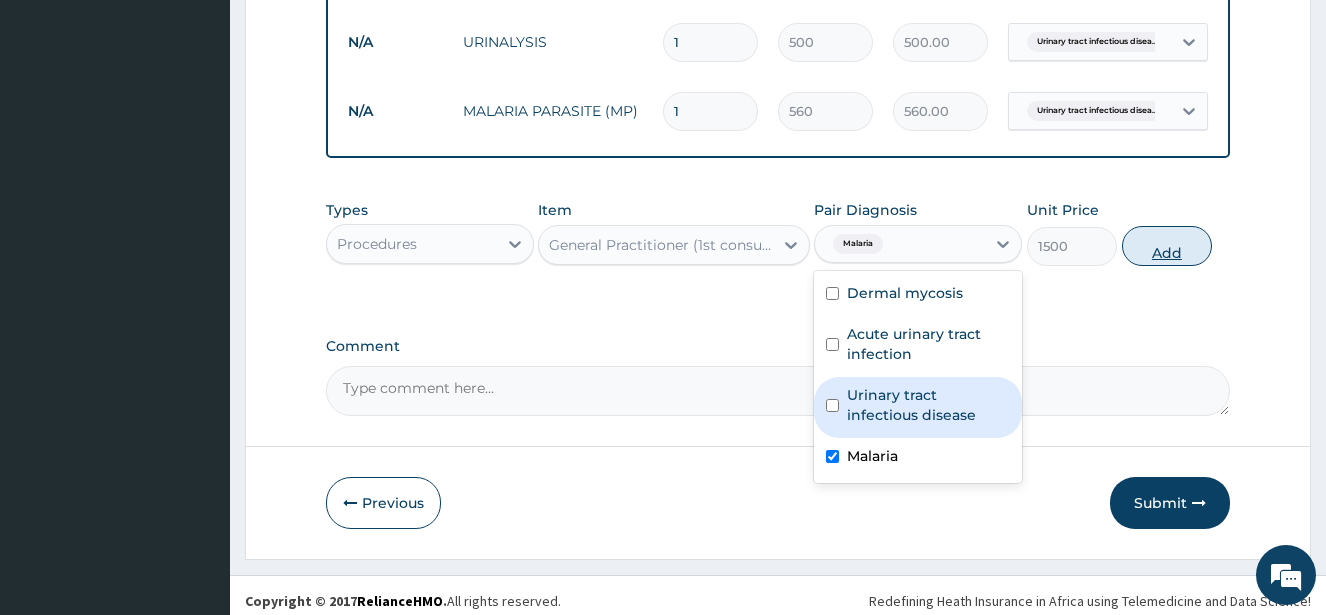 click on "Add" at bounding box center [1167, 246] 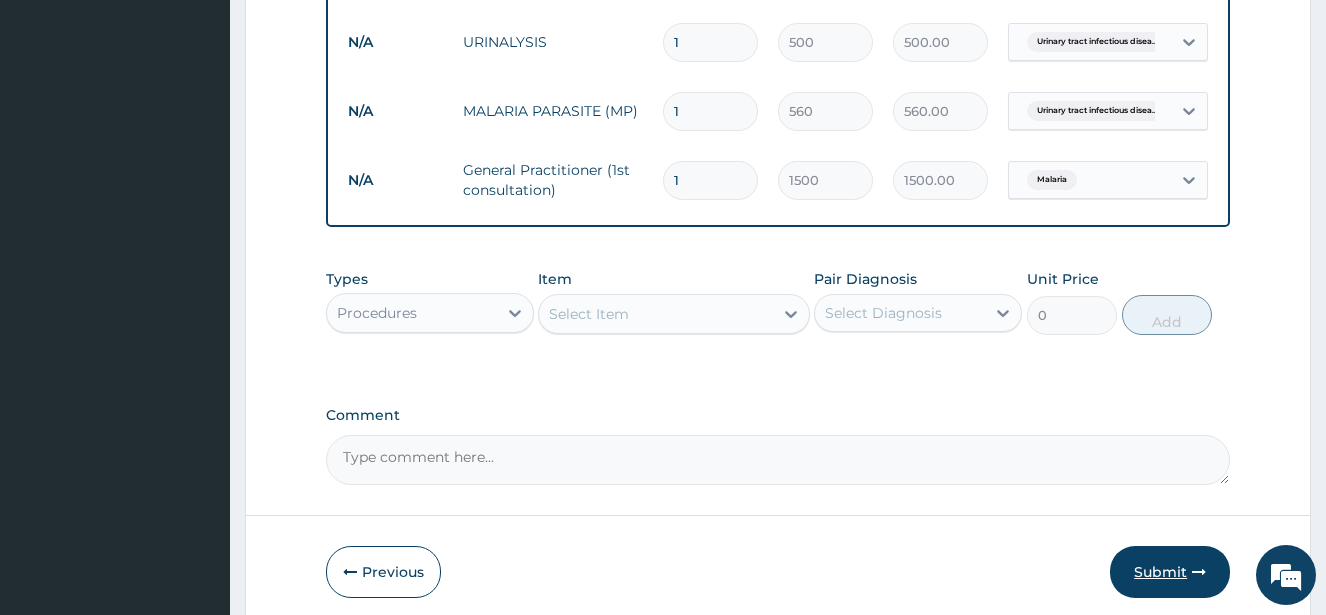 click on "Submit" at bounding box center (1170, 572) 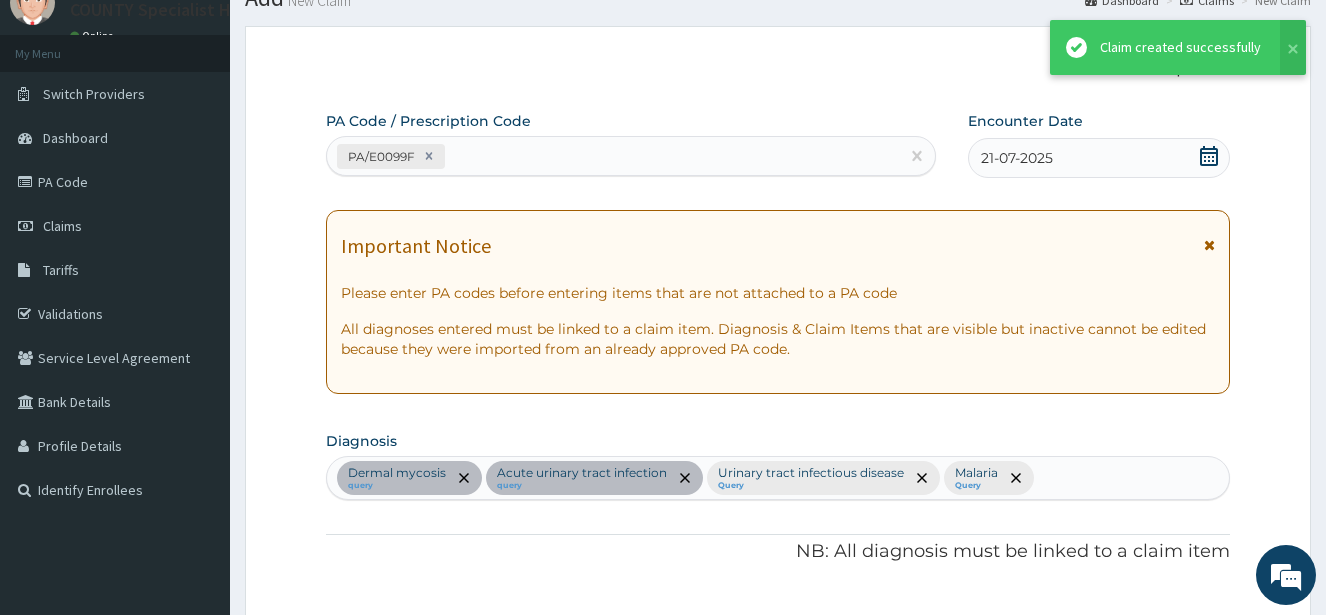 scroll, scrollTop: 1135, scrollLeft: 0, axis: vertical 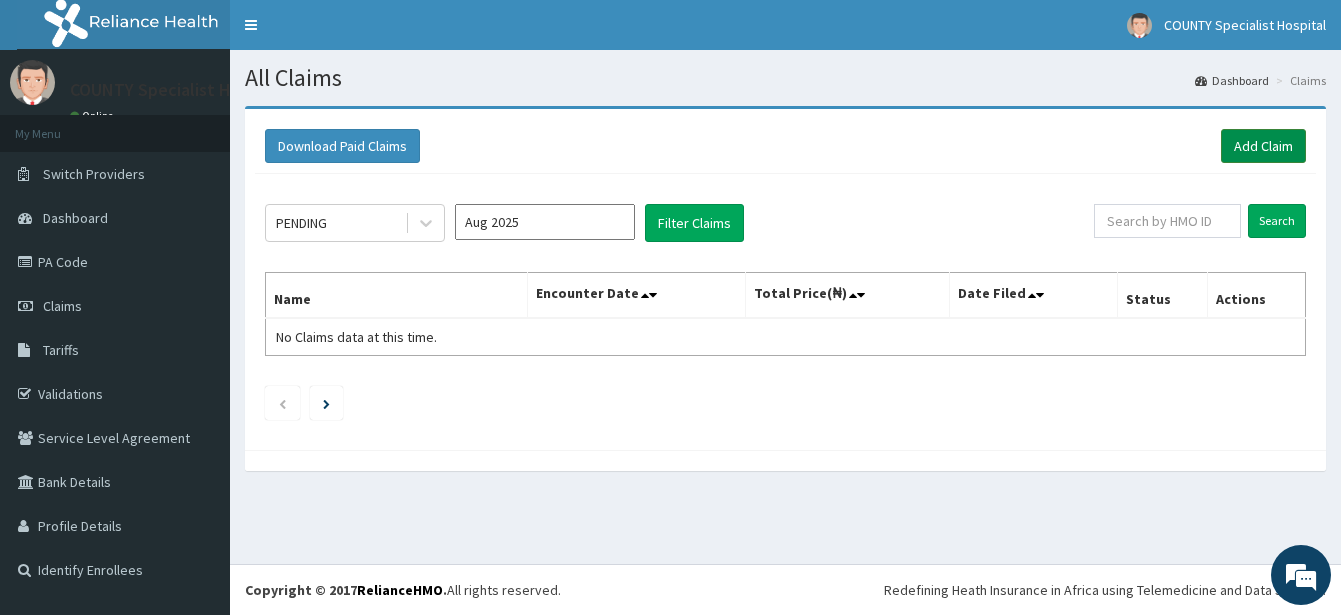 click on "Add Claim" at bounding box center (1263, 146) 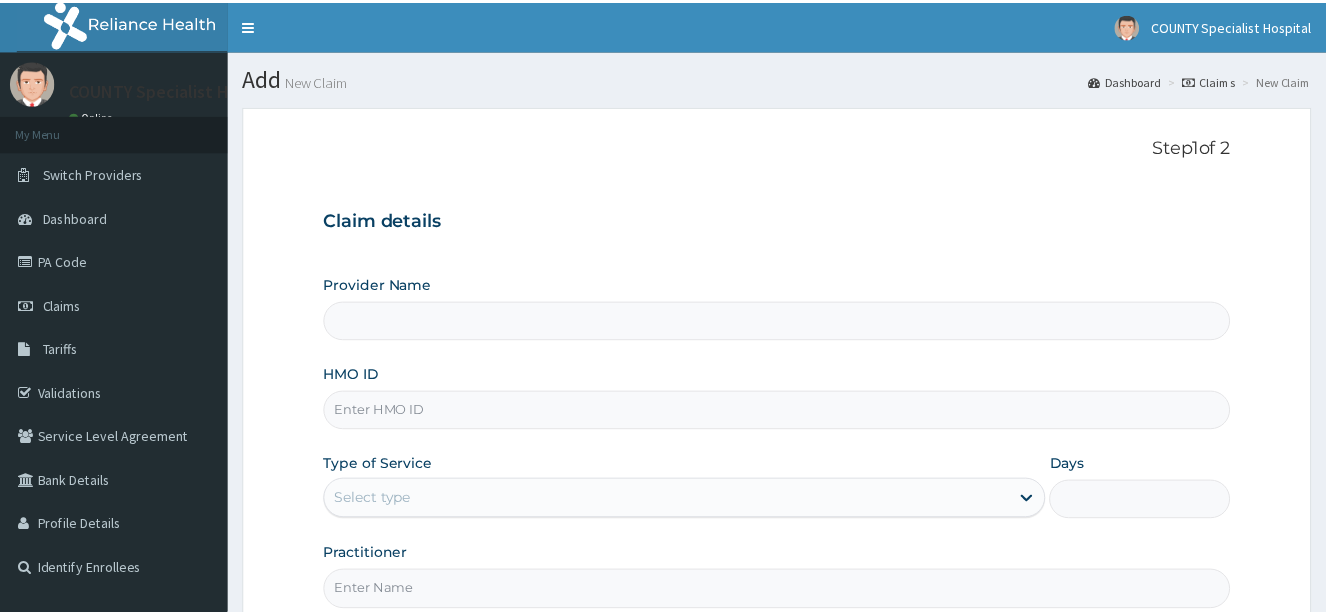 scroll, scrollTop: 0, scrollLeft: 0, axis: both 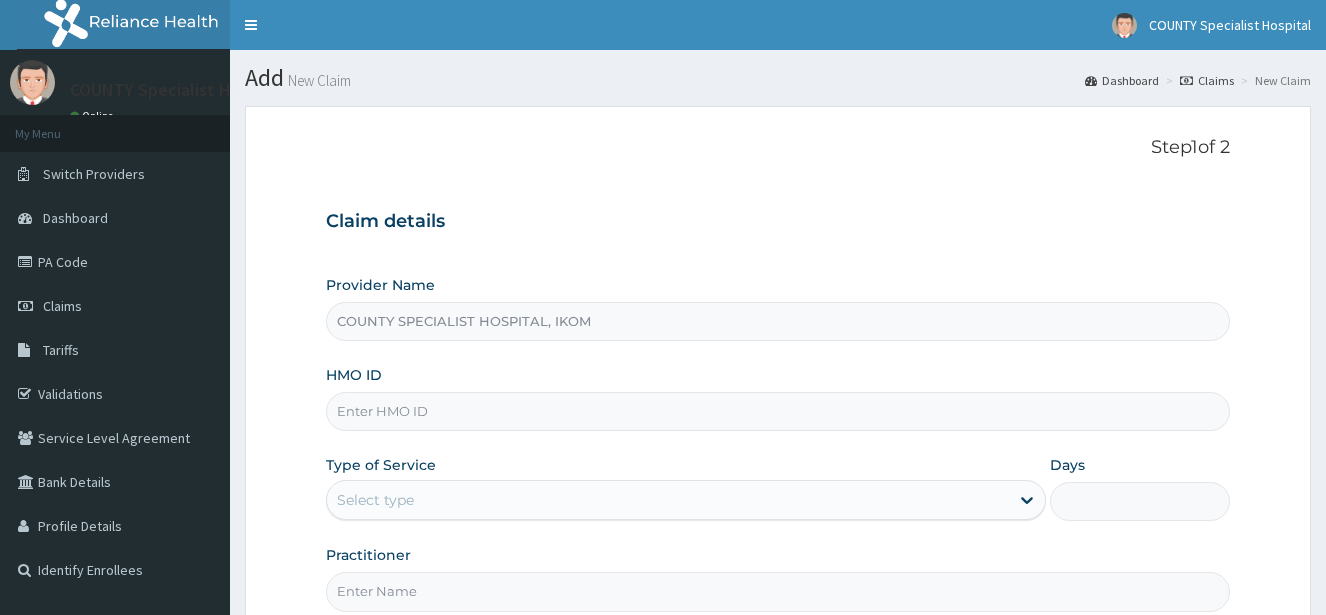 type on "COUNTY SPECIALIST HOSPITAL, IKOM" 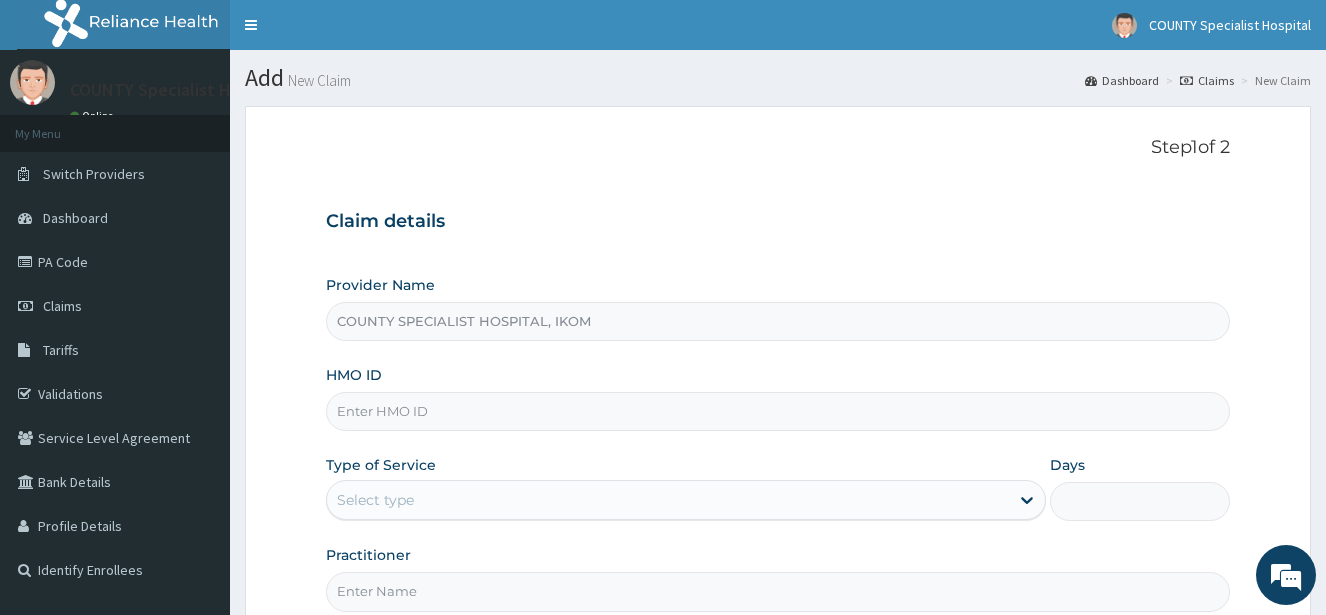 click on "HMO ID" at bounding box center (778, 411) 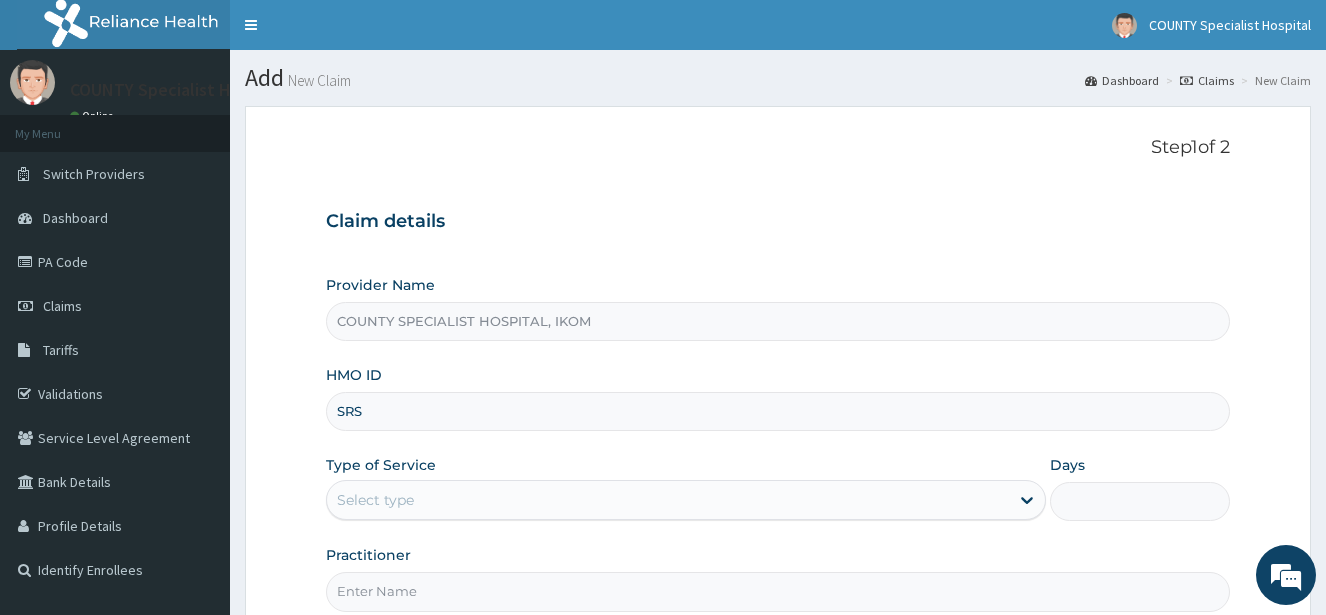 type on "[ID]" 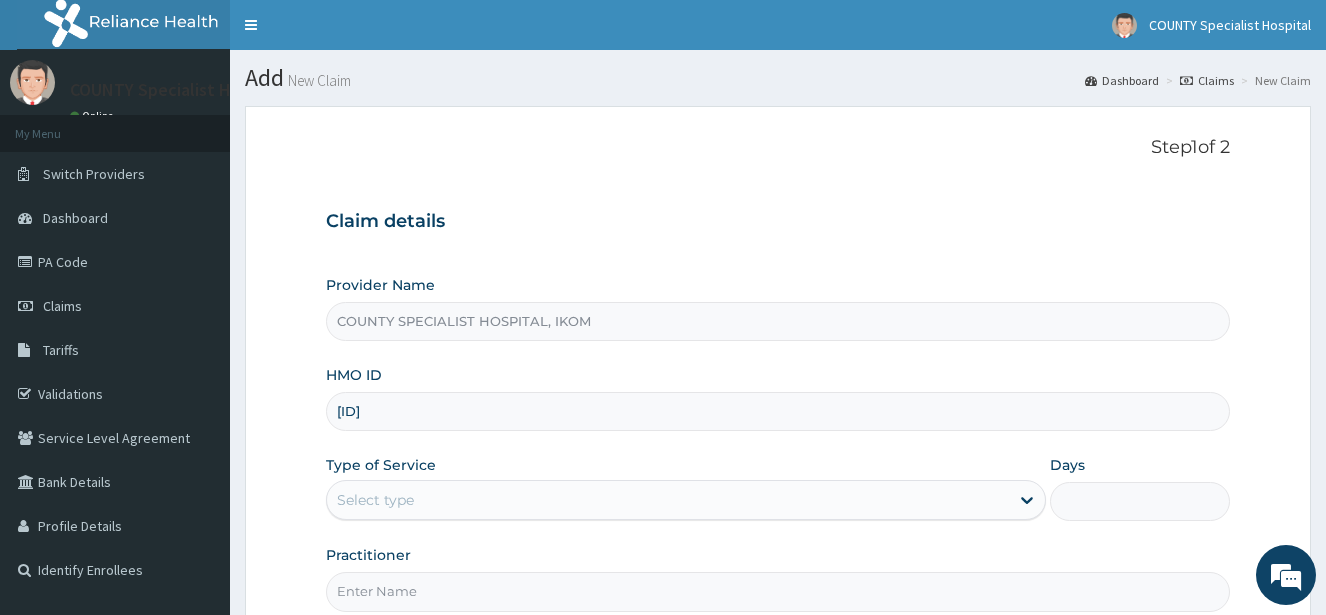 scroll, scrollTop: 0, scrollLeft: 0, axis: both 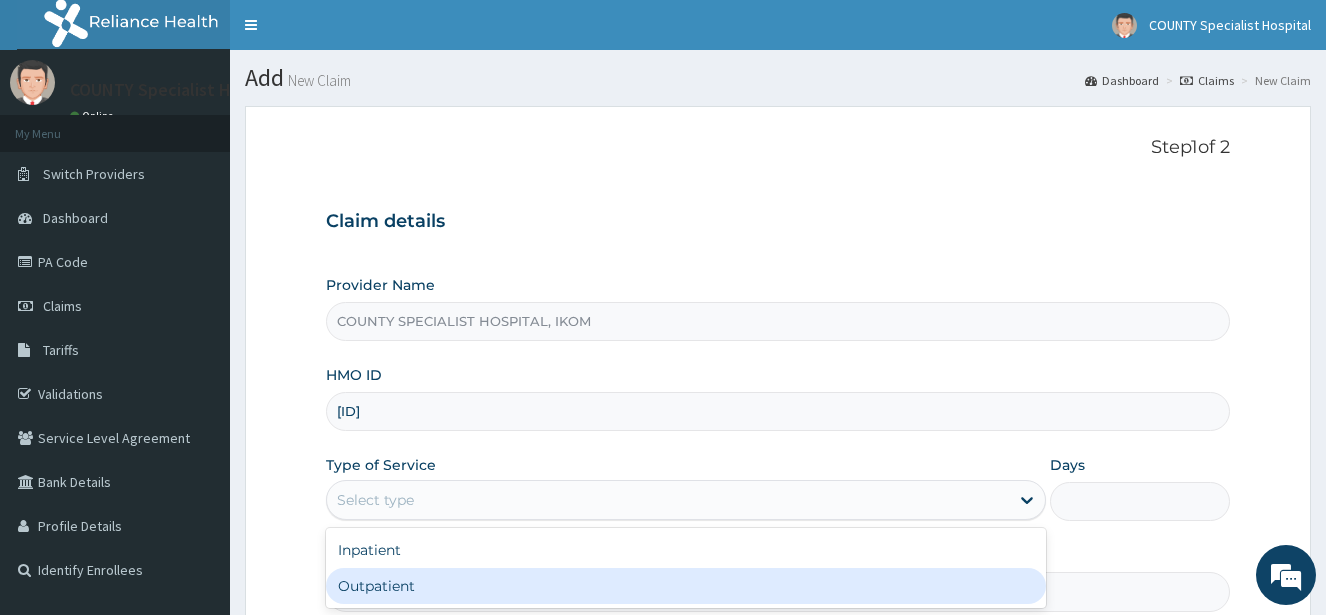 click on "Outpatient" at bounding box center [686, 586] 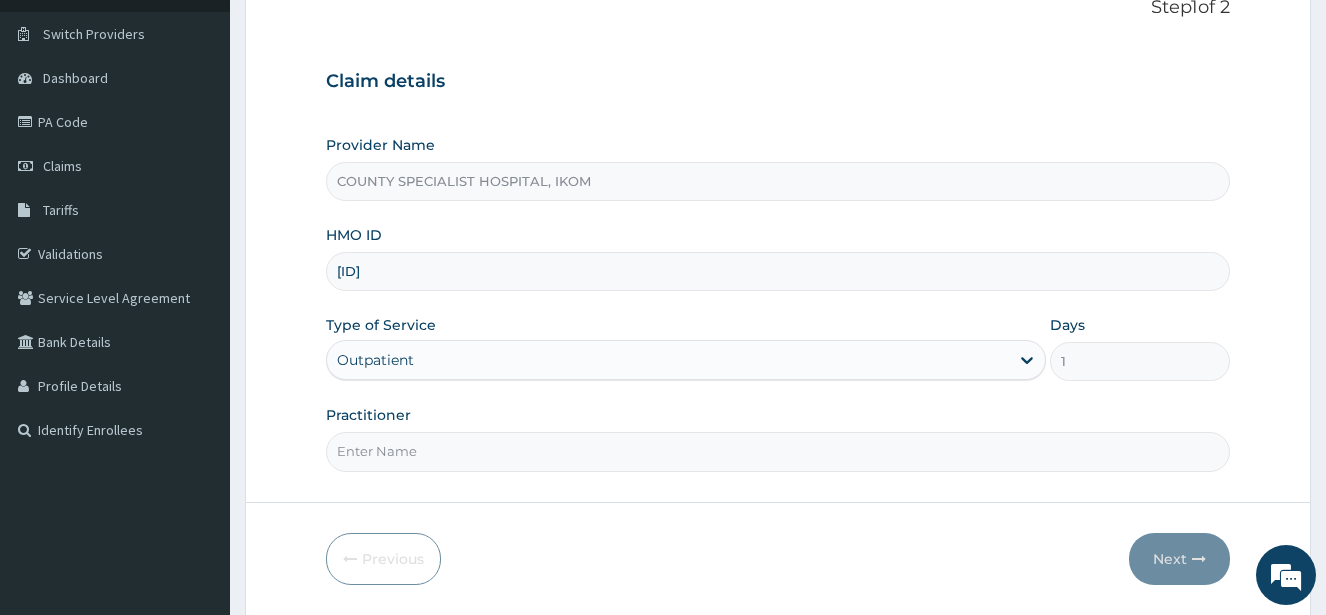 scroll, scrollTop: 207, scrollLeft: 0, axis: vertical 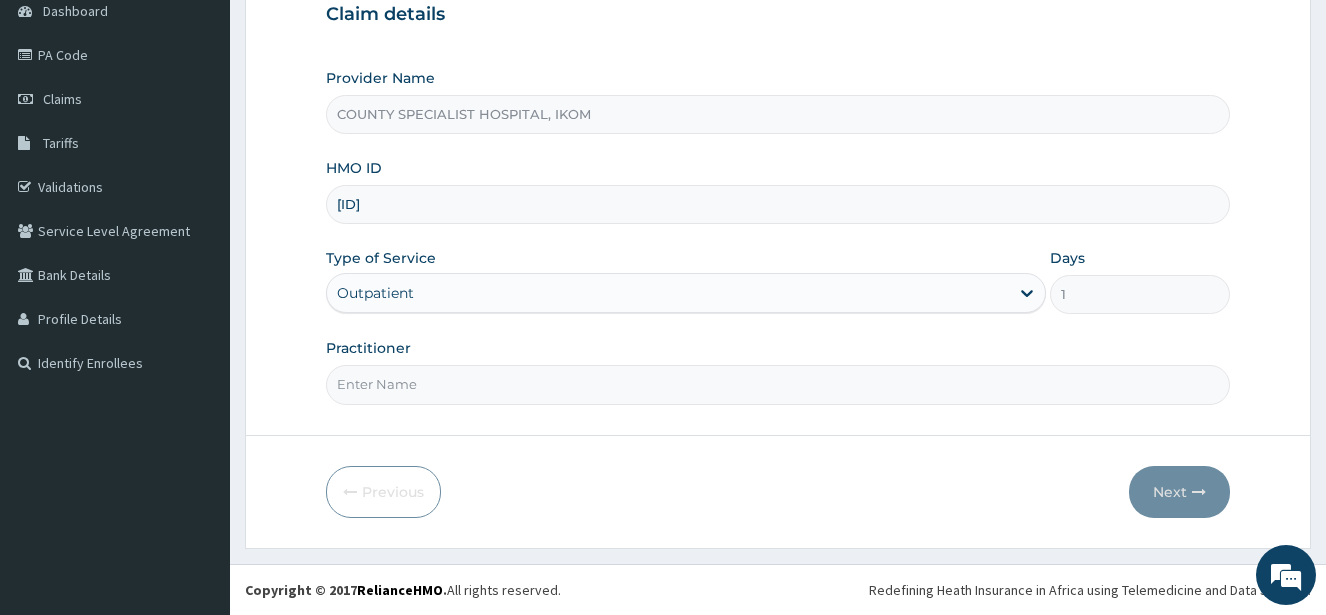 click on "Practitioner" at bounding box center (778, 384) 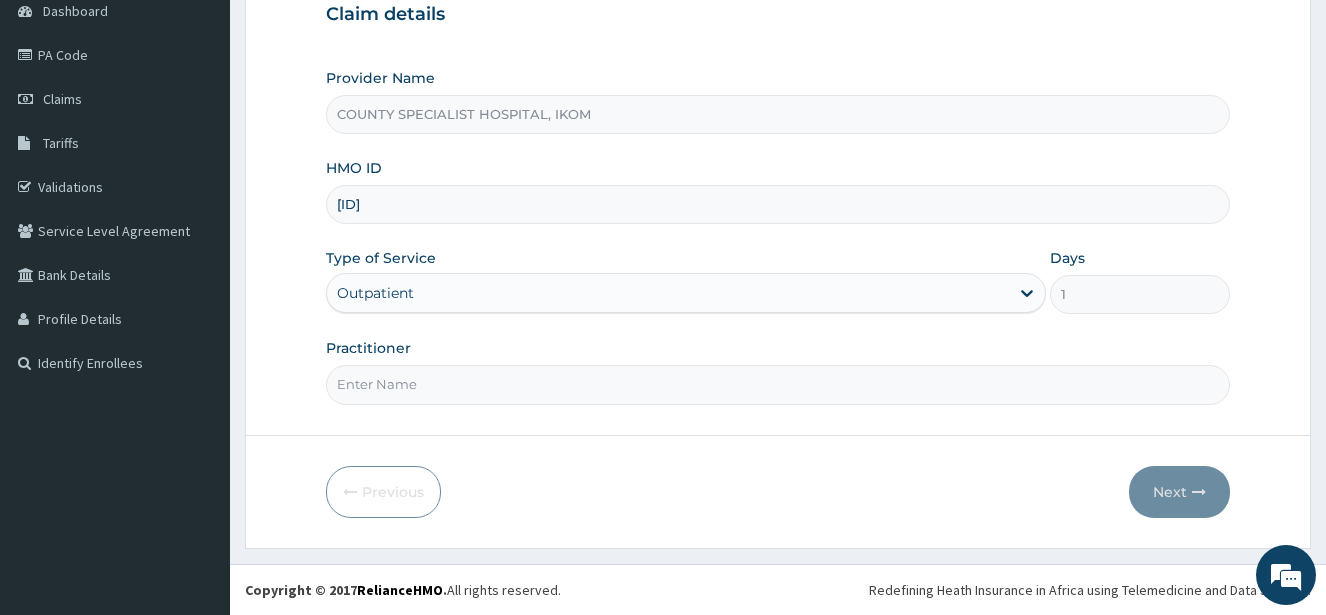 type on "[TITLE] [INITIAL]. [LAST]" 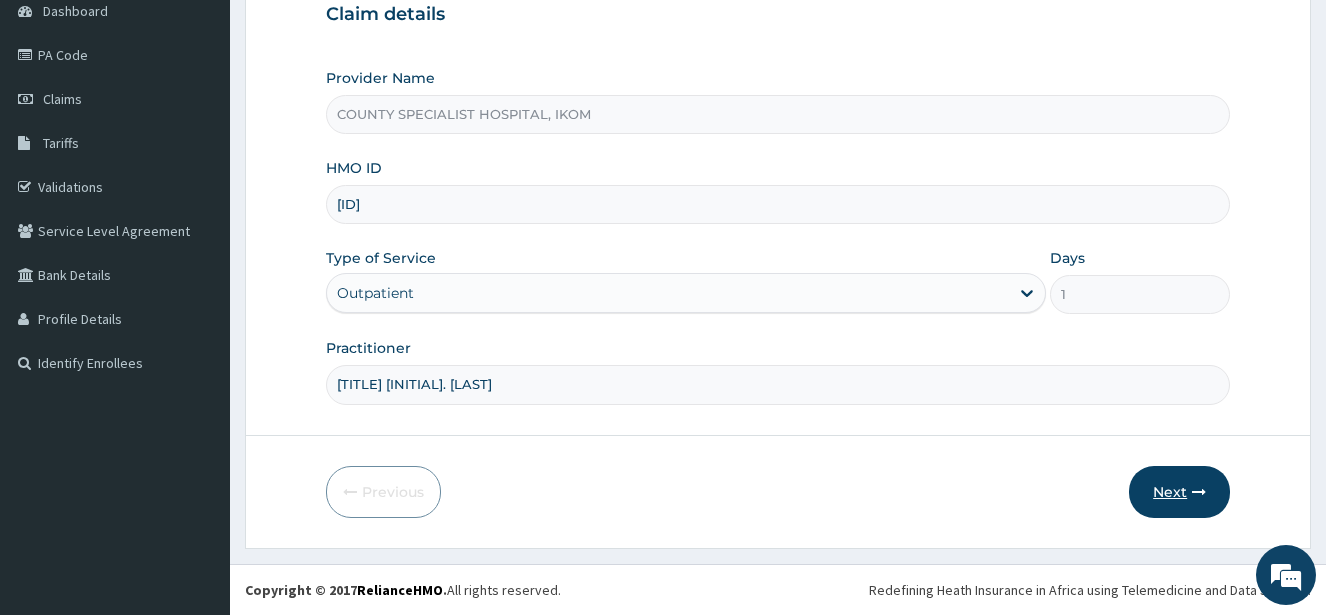 click on "Next" at bounding box center [1179, 492] 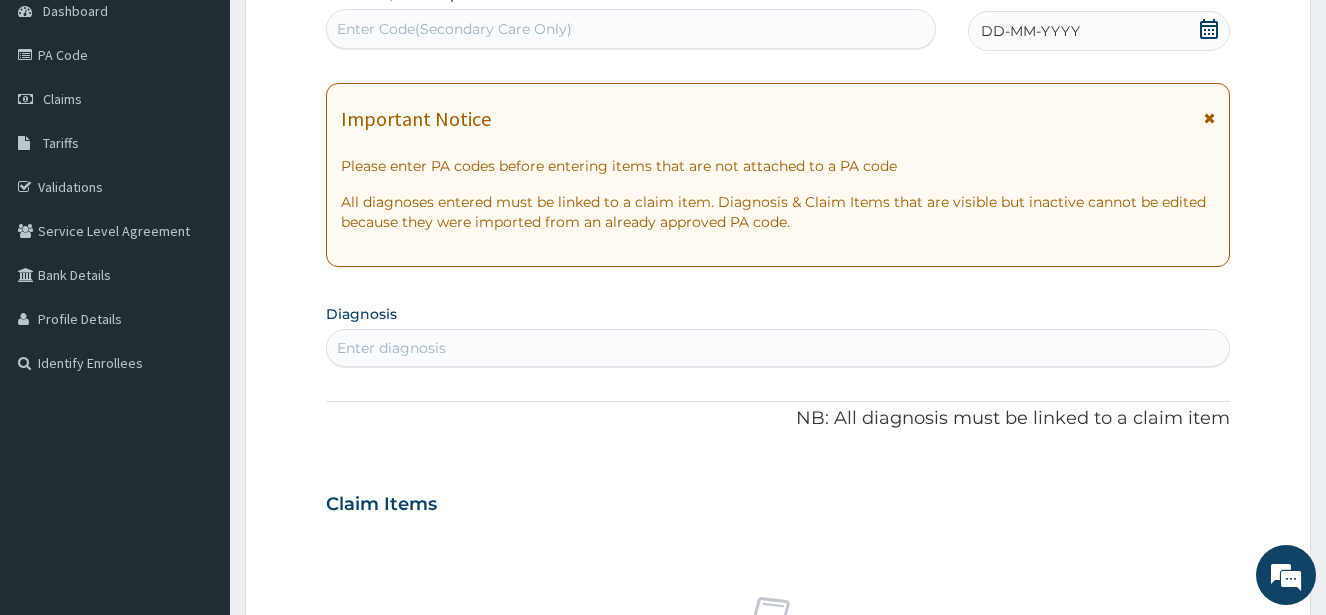 click on "Enter Code(Secondary Care Only)" at bounding box center (454, 29) 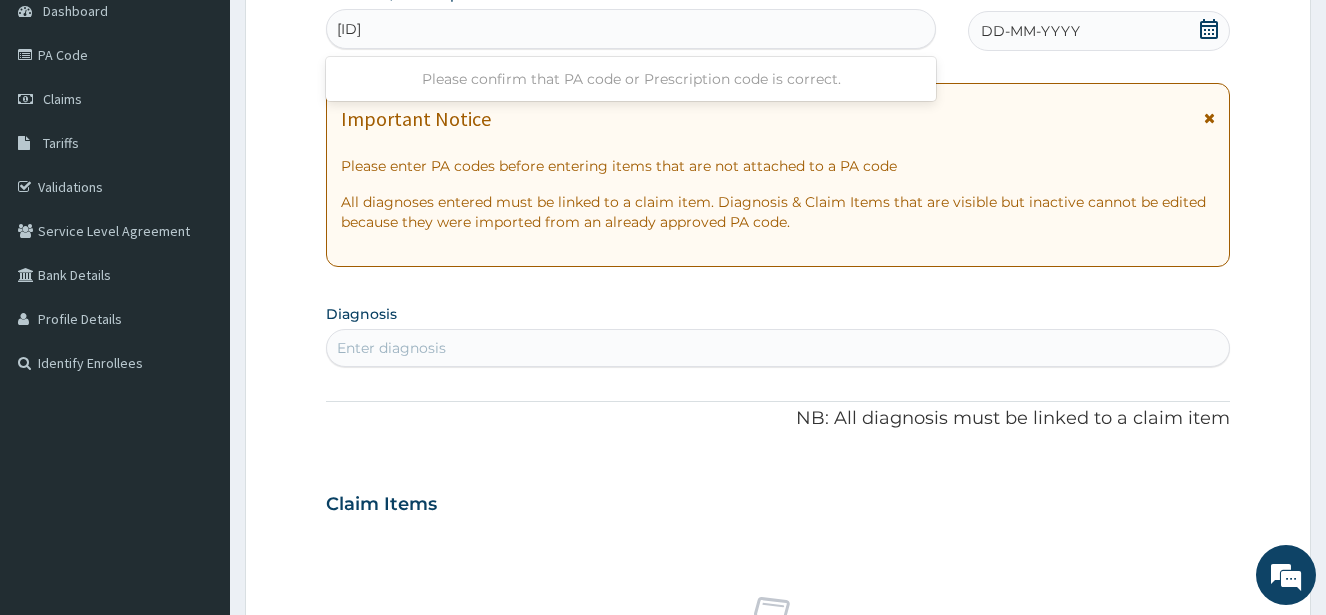type on "PA/475301" 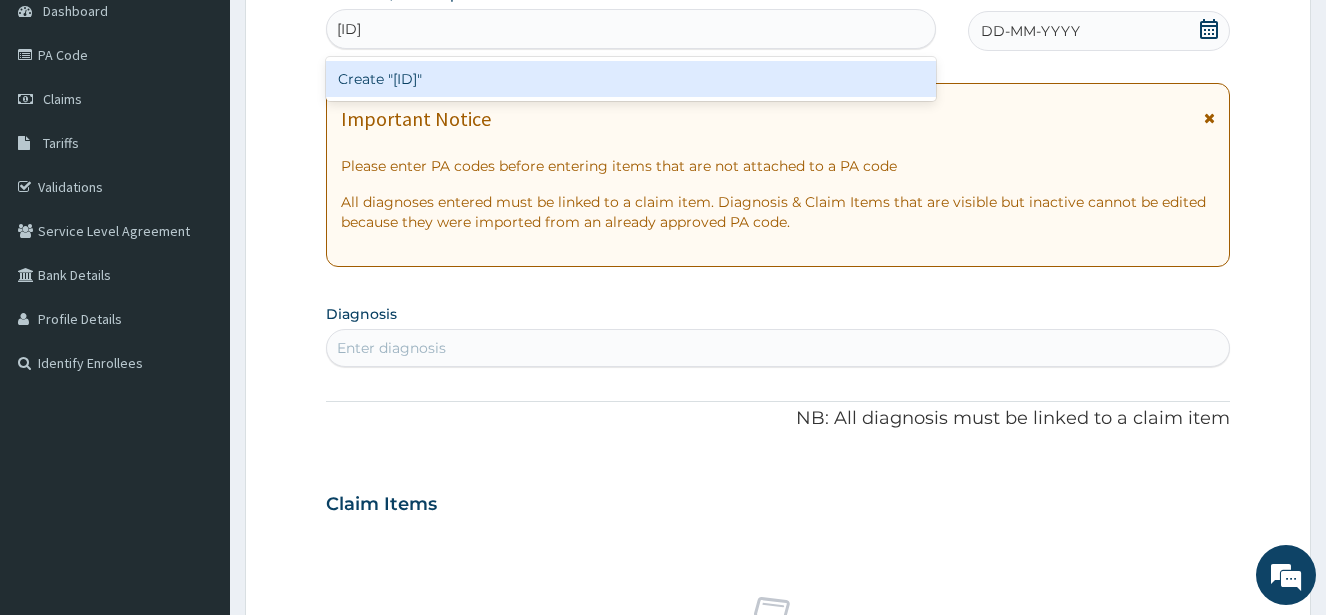 click on "Create "PA/475301"" at bounding box center (631, 79) 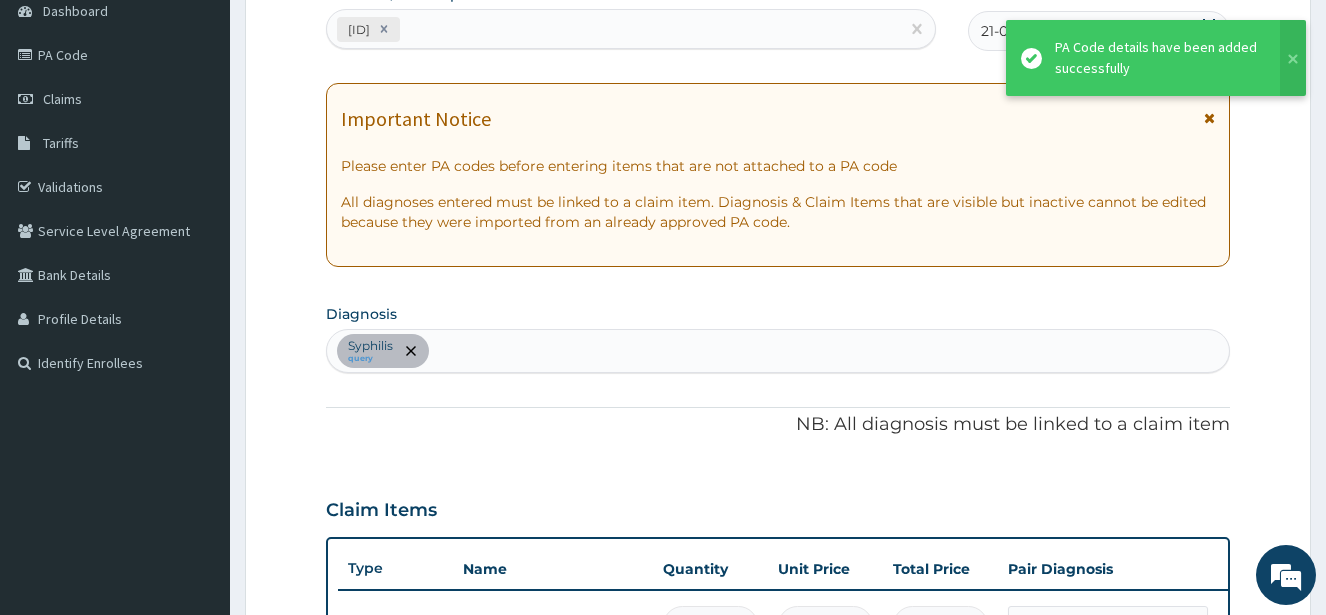 scroll, scrollTop: 237, scrollLeft: 0, axis: vertical 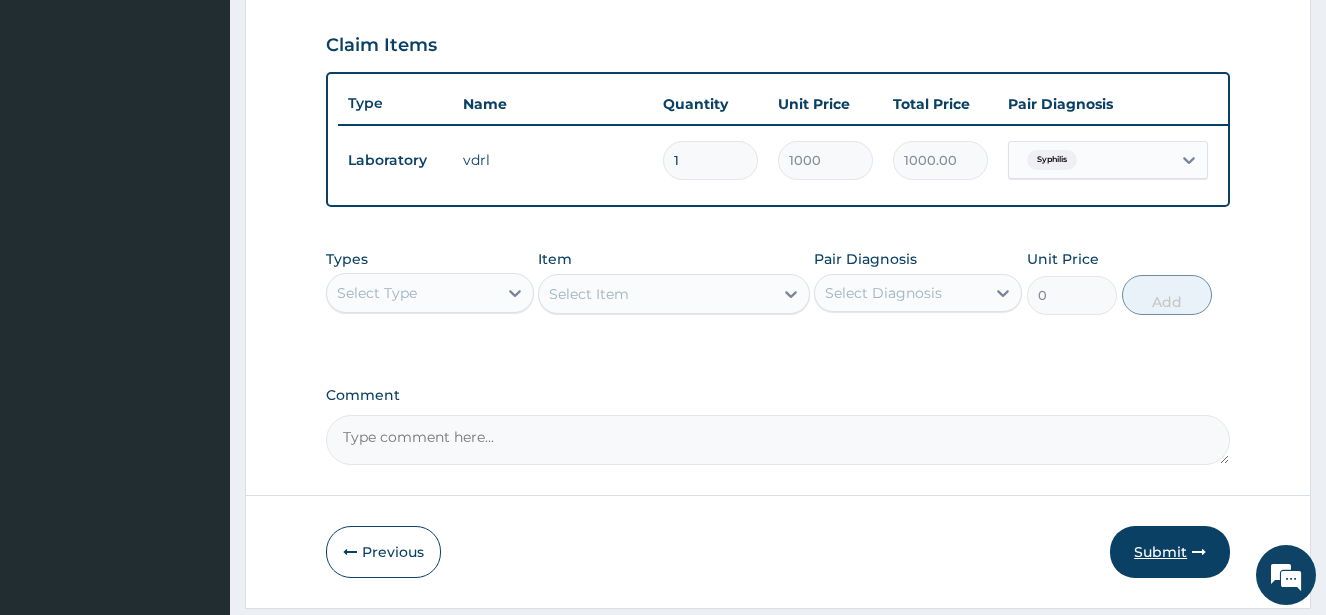 click on "Submit" at bounding box center (1170, 552) 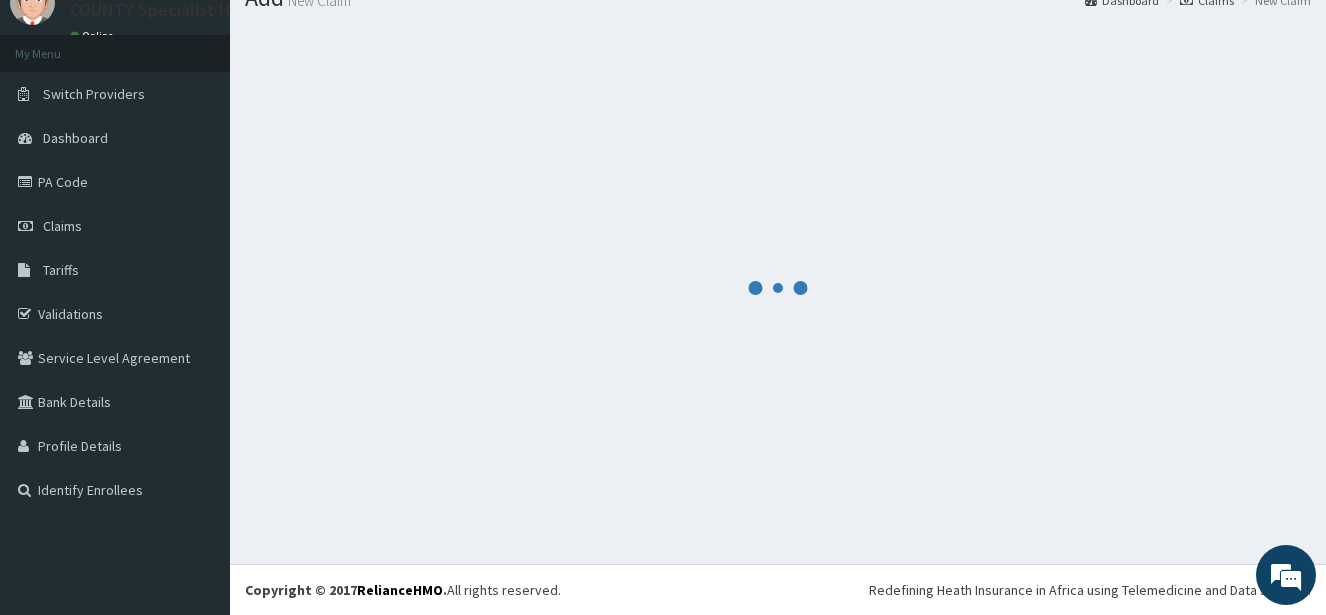 scroll, scrollTop: 672, scrollLeft: 0, axis: vertical 